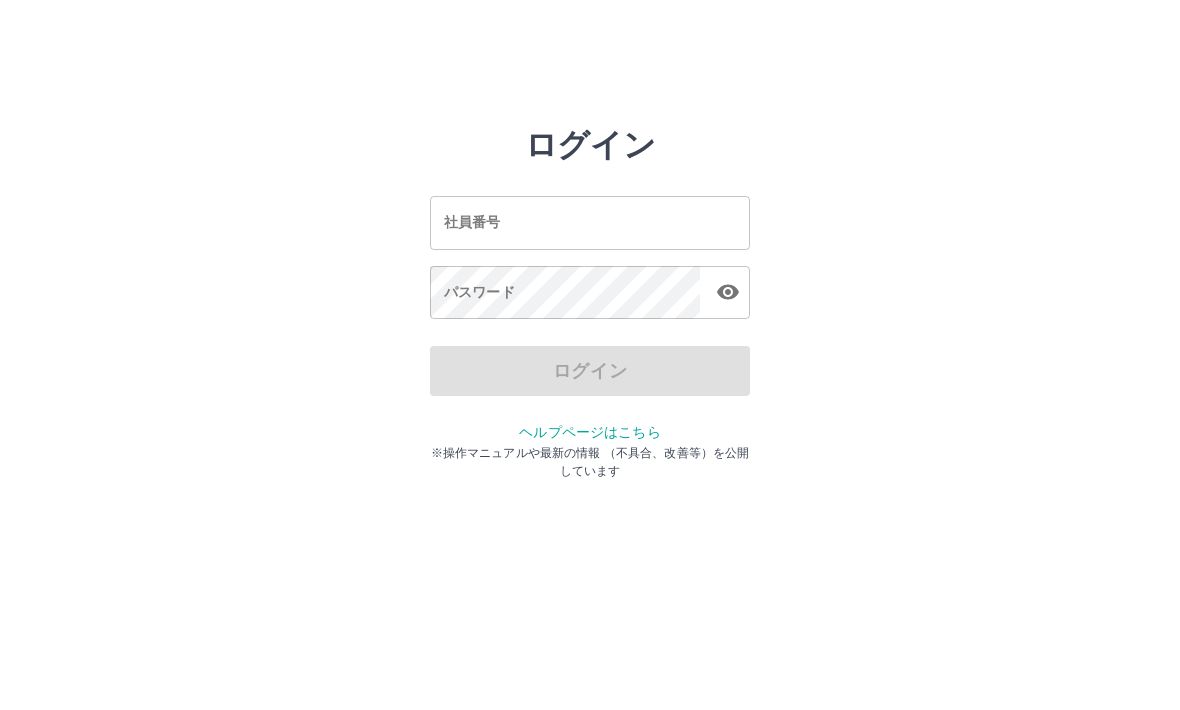 scroll, scrollTop: 0, scrollLeft: 0, axis: both 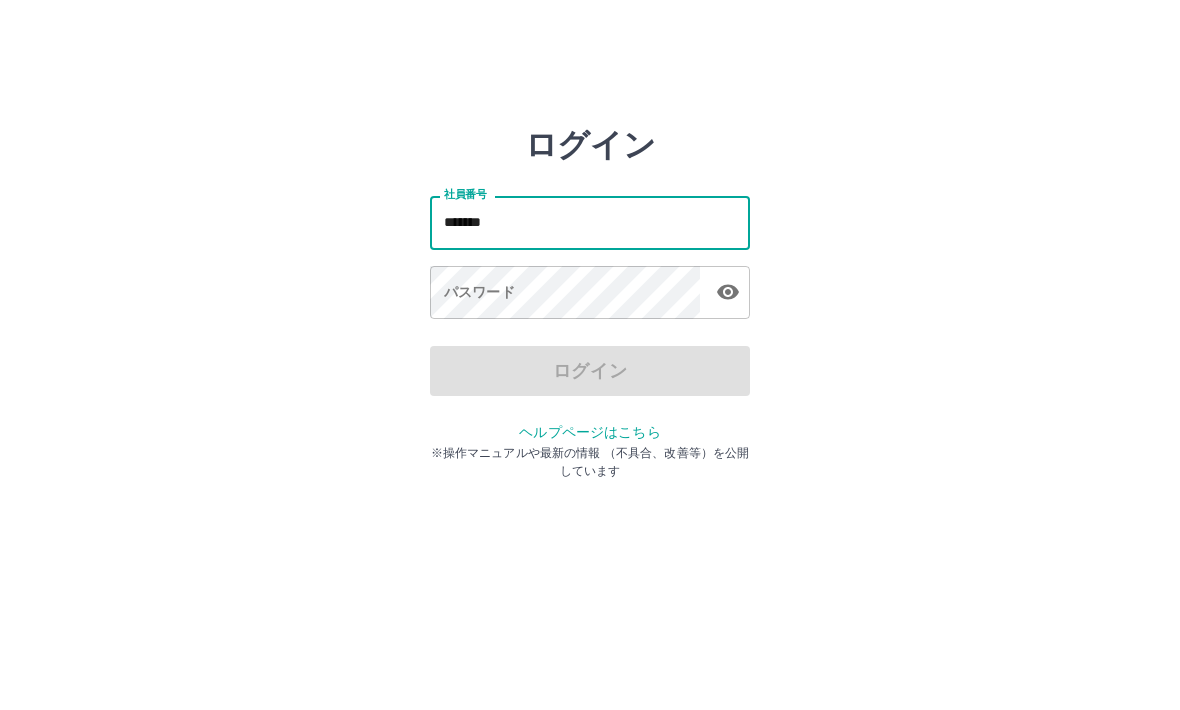 type on "*******" 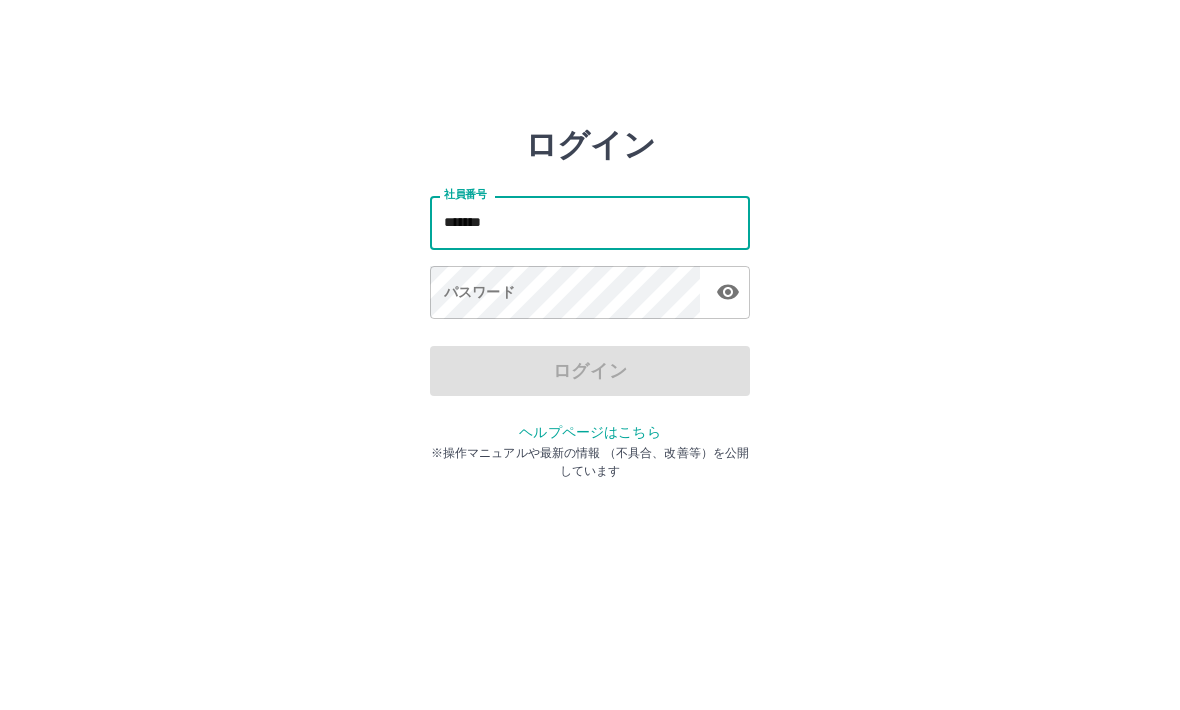 click on "パスワード パスワード" at bounding box center [590, 294] 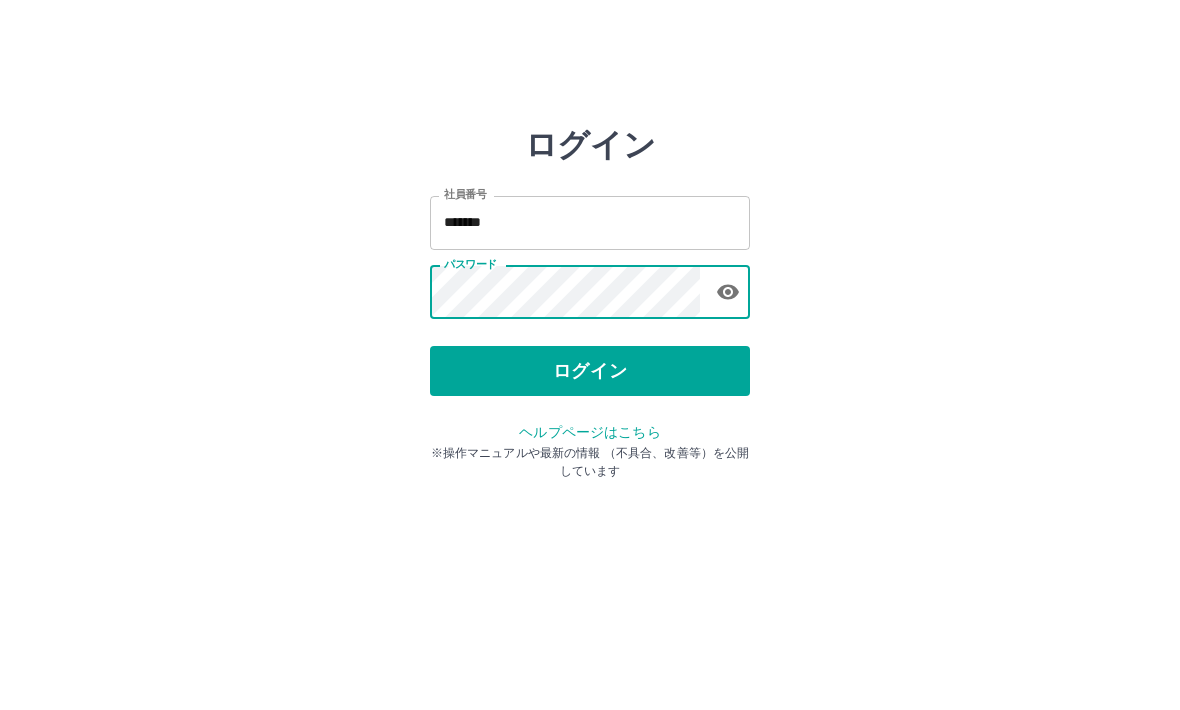 click on "ログイン" at bounding box center (590, 371) 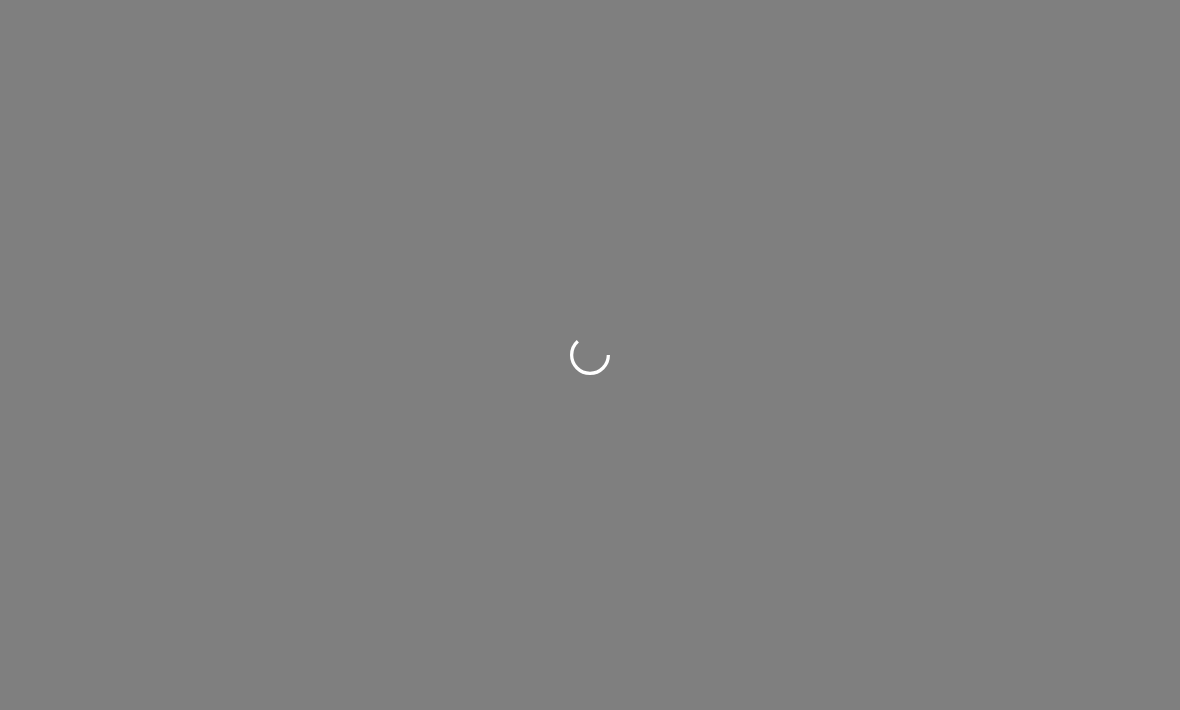 scroll, scrollTop: 0, scrollLeft: 0, axis: both 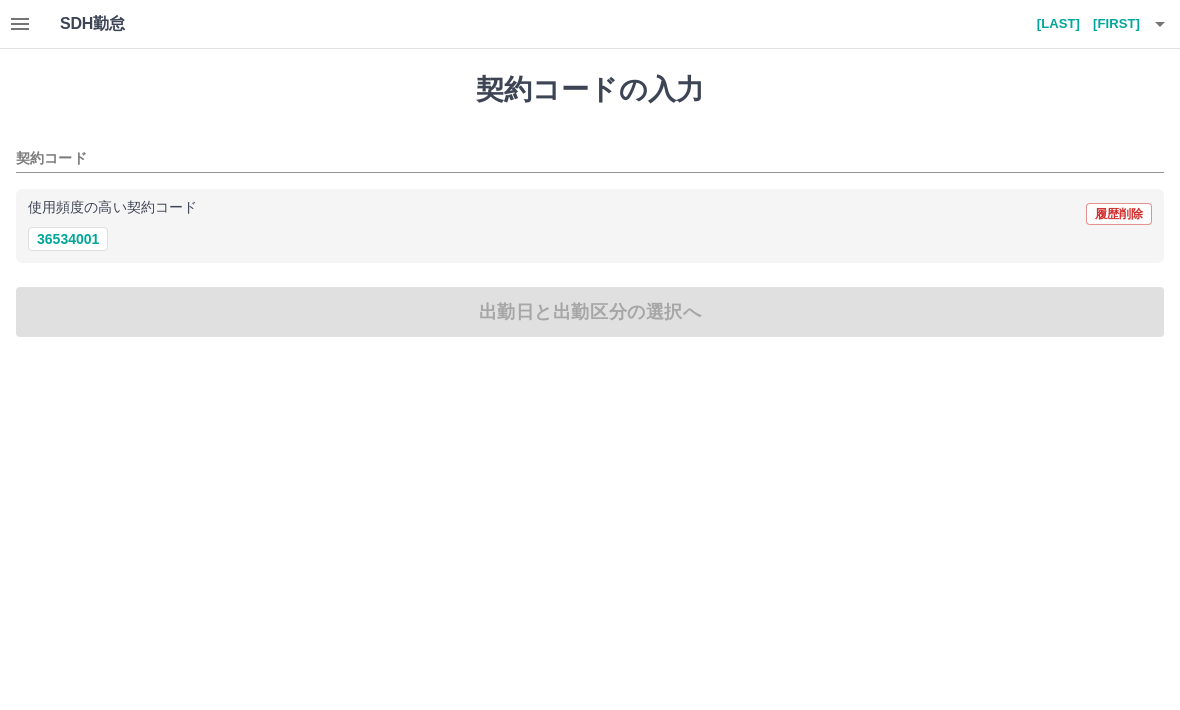click on "36534001" at bounding box center (68, 239) 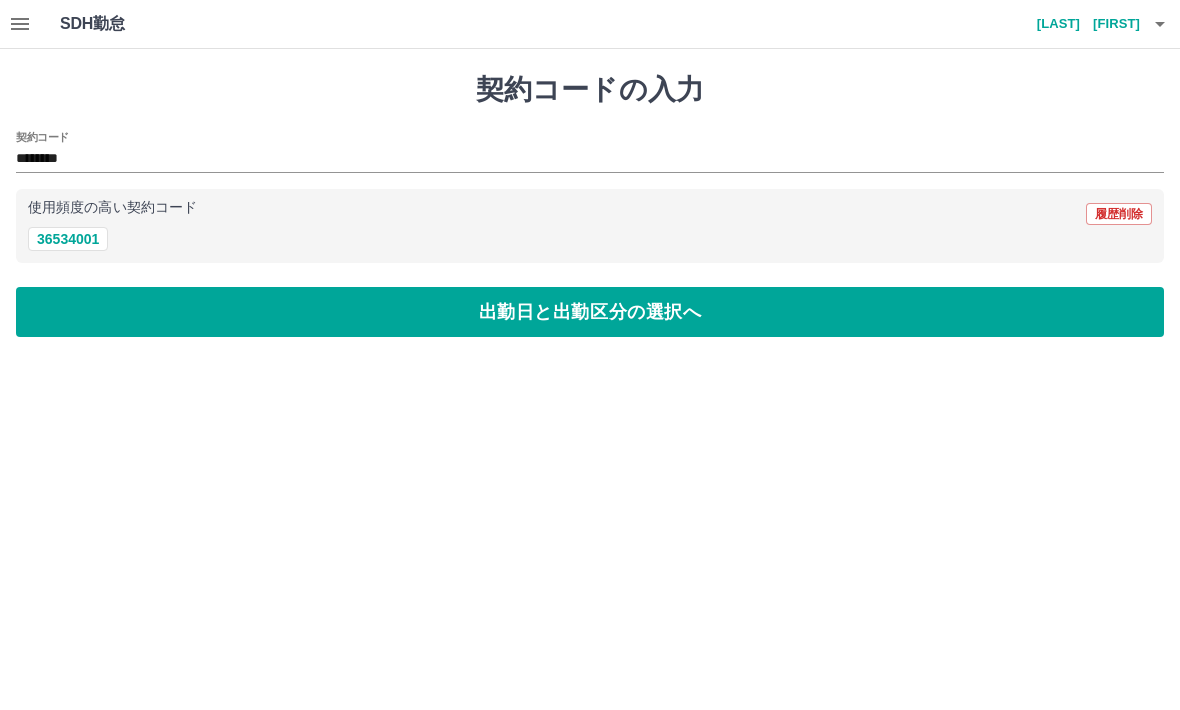 click on "出勤日と出勤区分の選択へ" at bounding box center (590, 312) 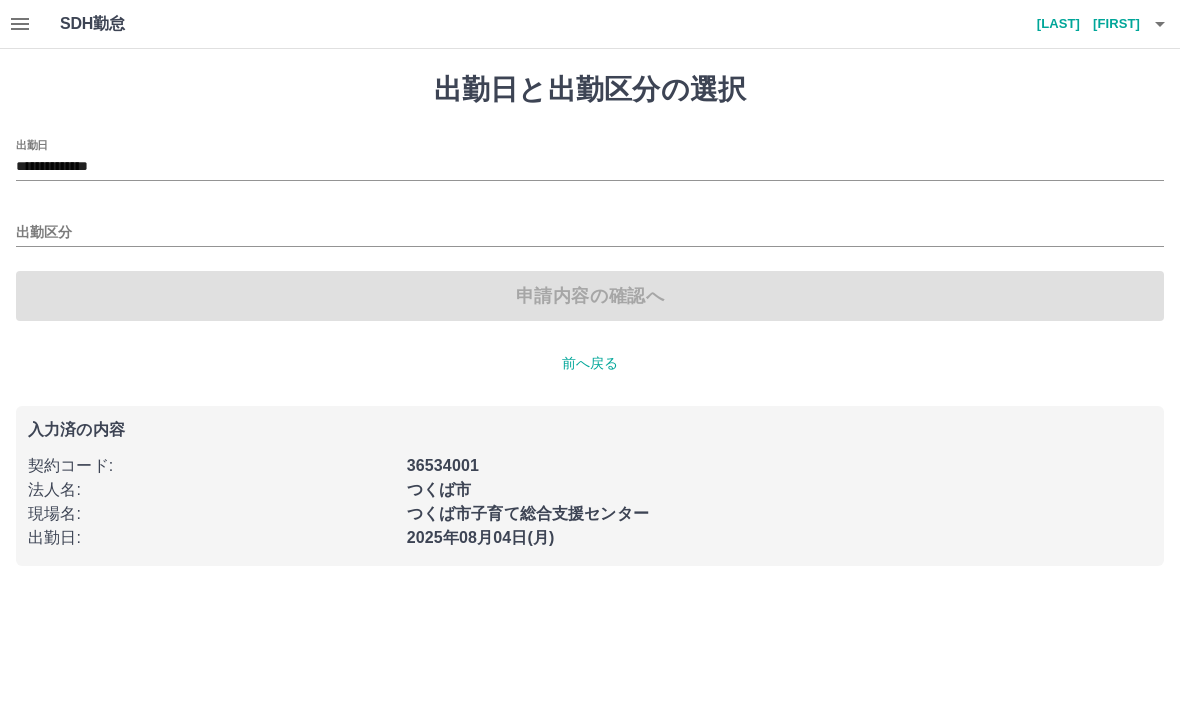 click on "出勤区分" at bounding box center (590, 233) 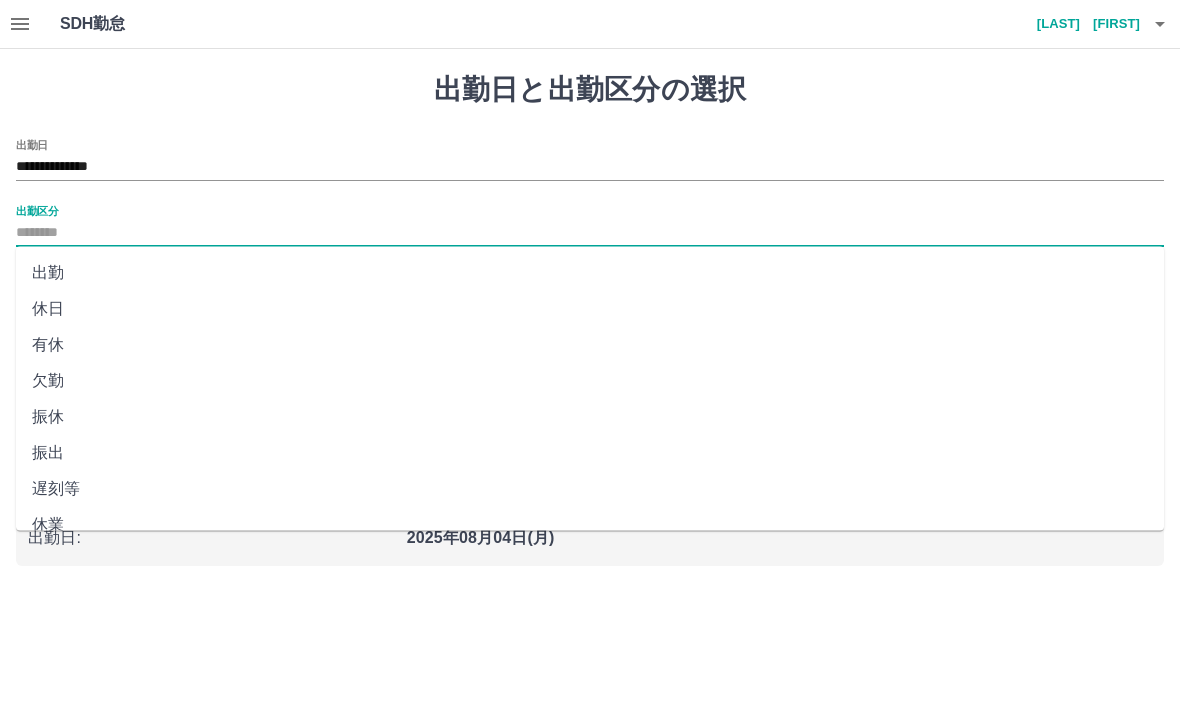 click on "出勤" at bounding box center [590, 273] 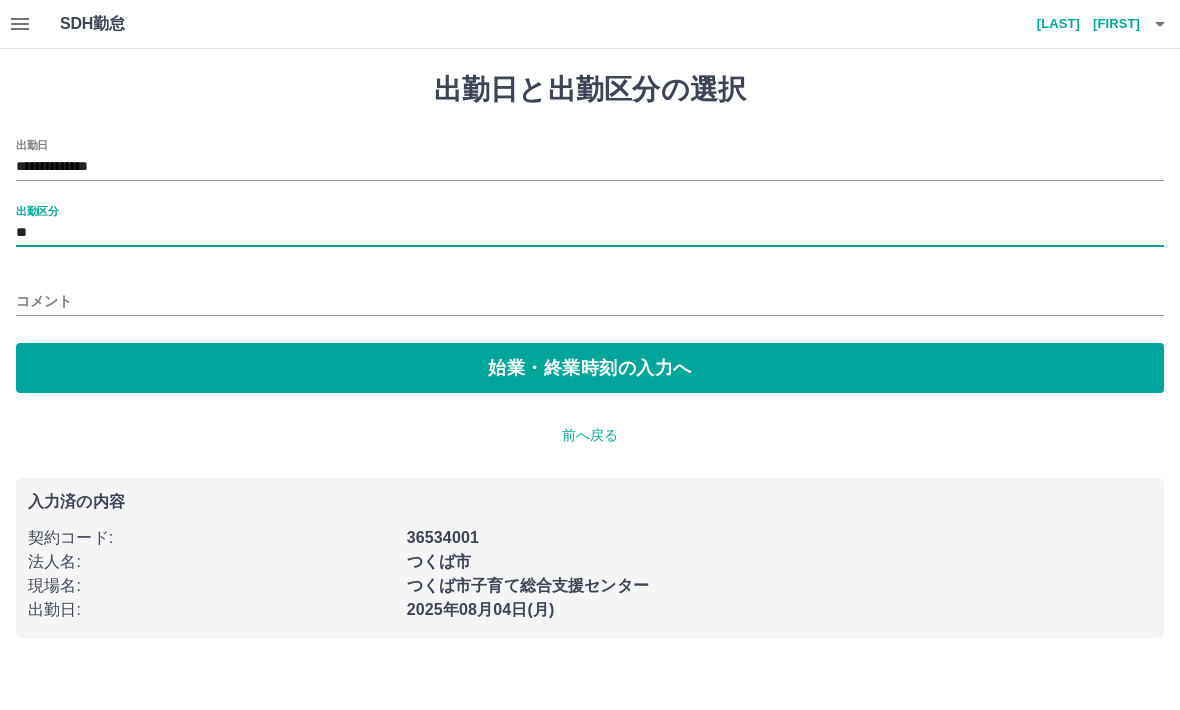 click on "始業・終業時刻の入力へ" at bounding box center [590, 368] 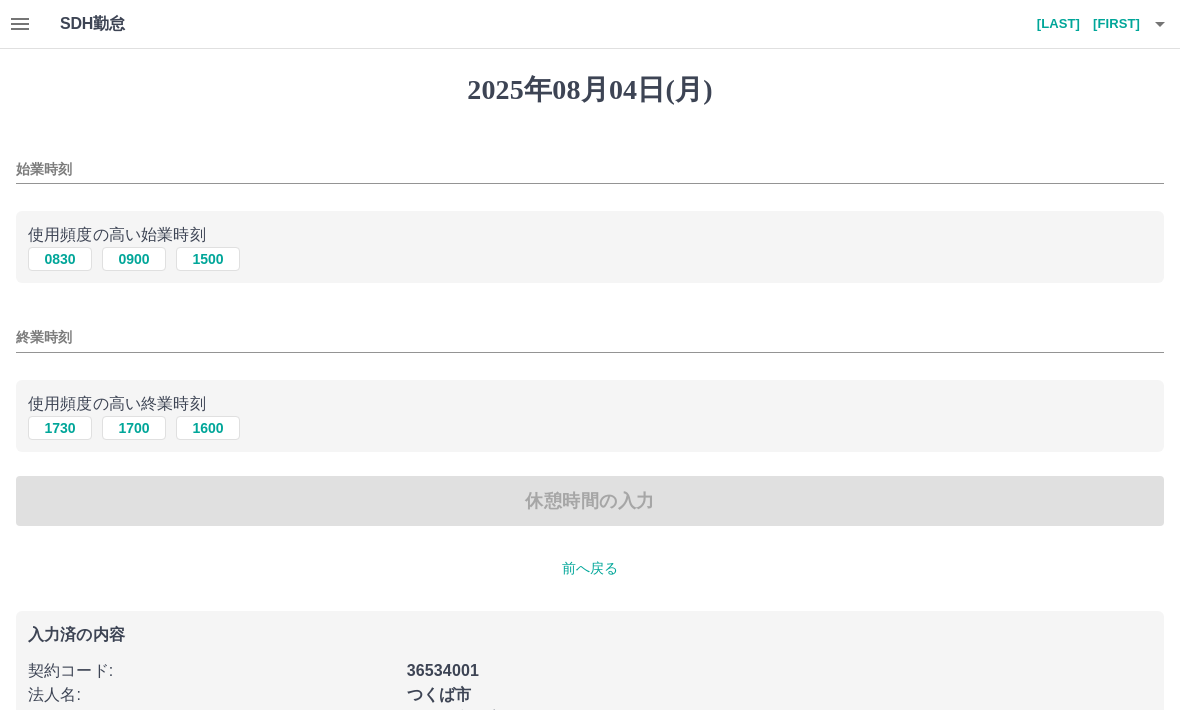 click on "0900" at bounding box center [134, 259] 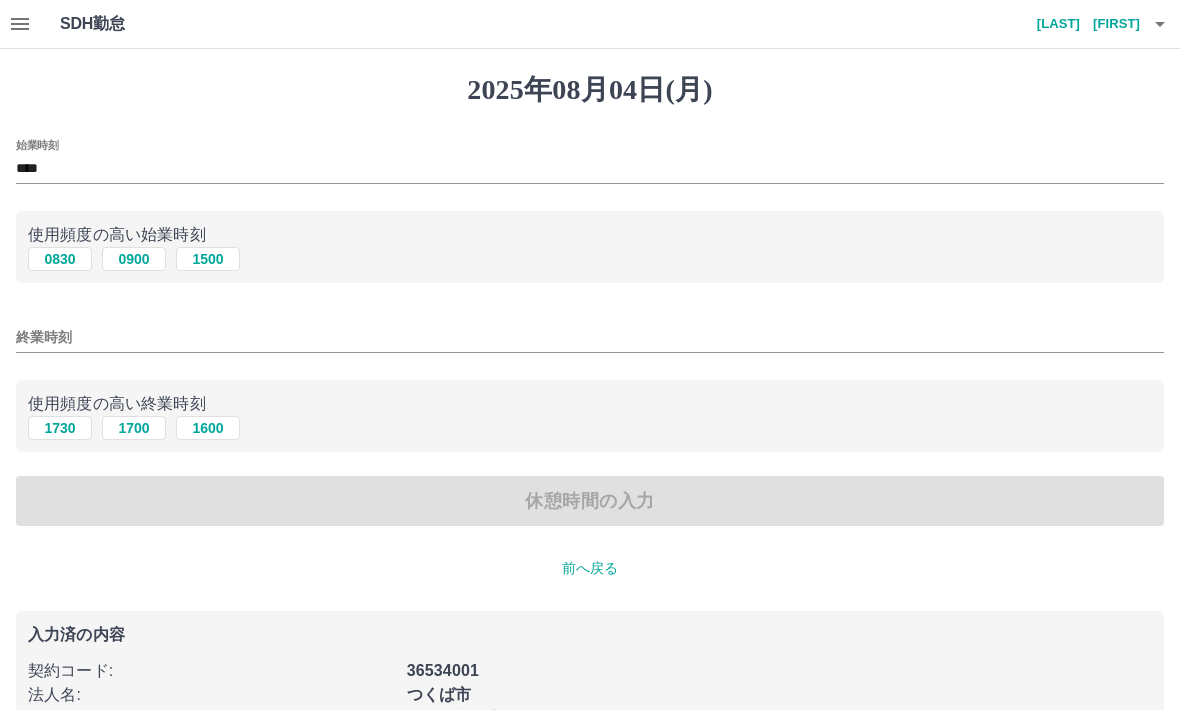 click on "1700" at bounding box center [134, 428] 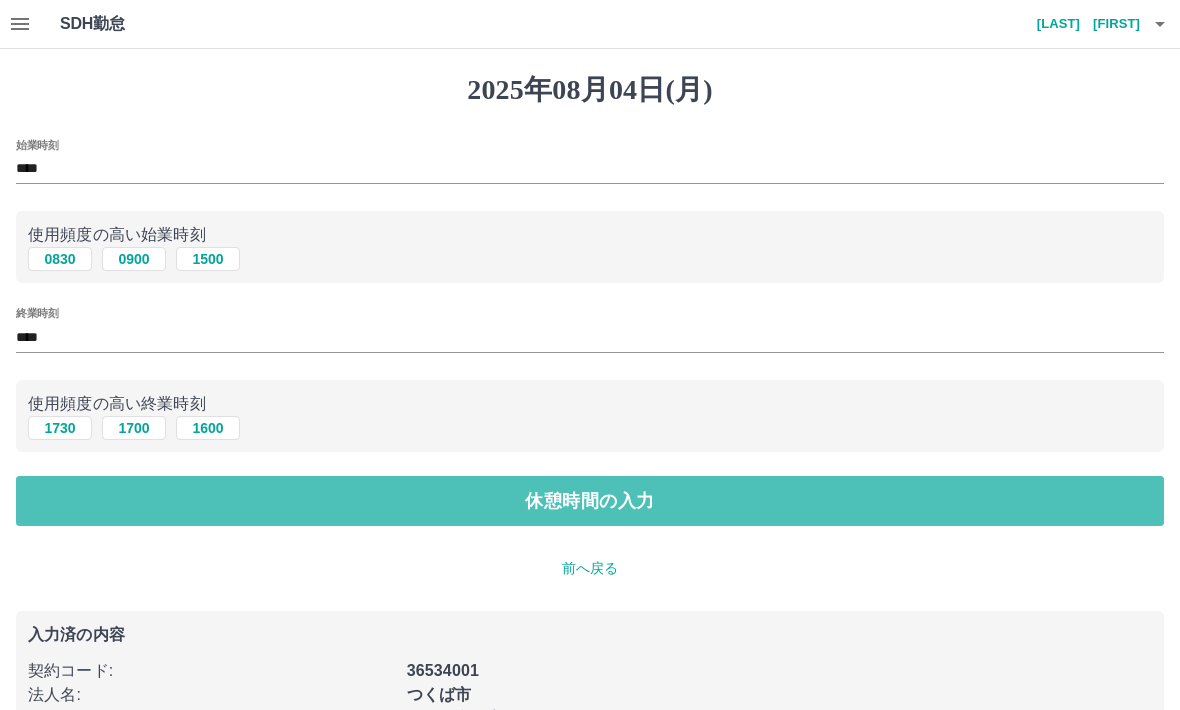 click on "休憩時間の入力" at bounding box center [590, 501] 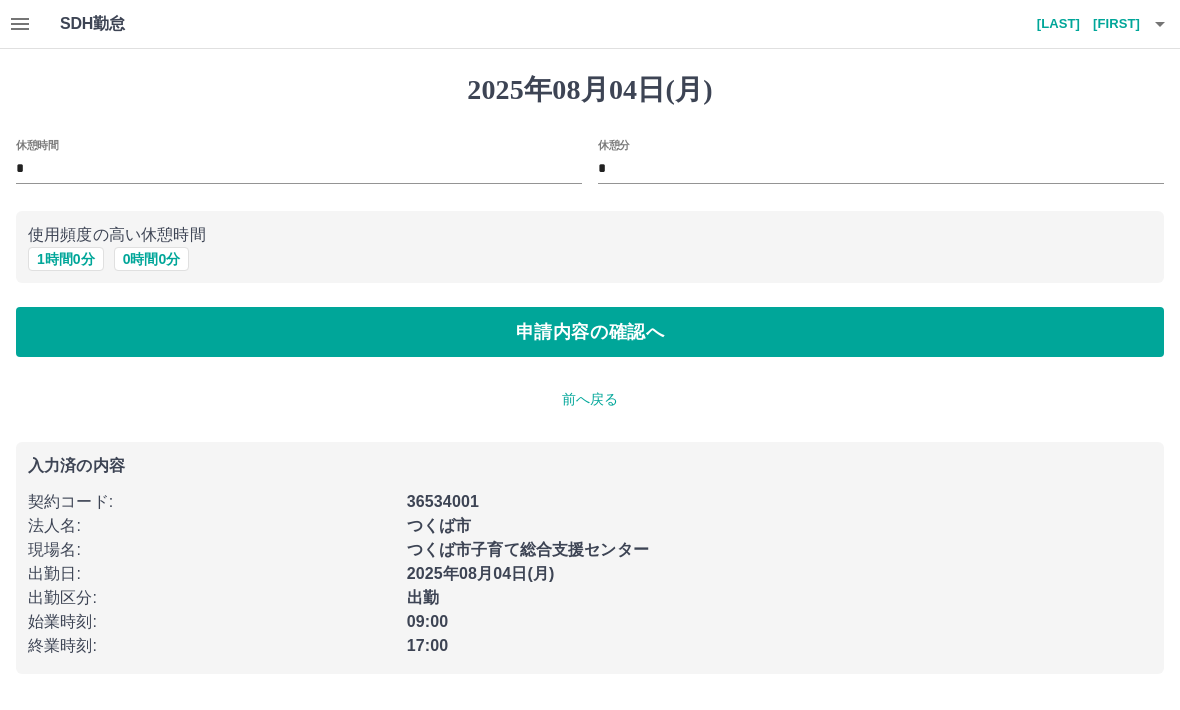 click on "1 時間 0 分" at bounding box center (66, 259) 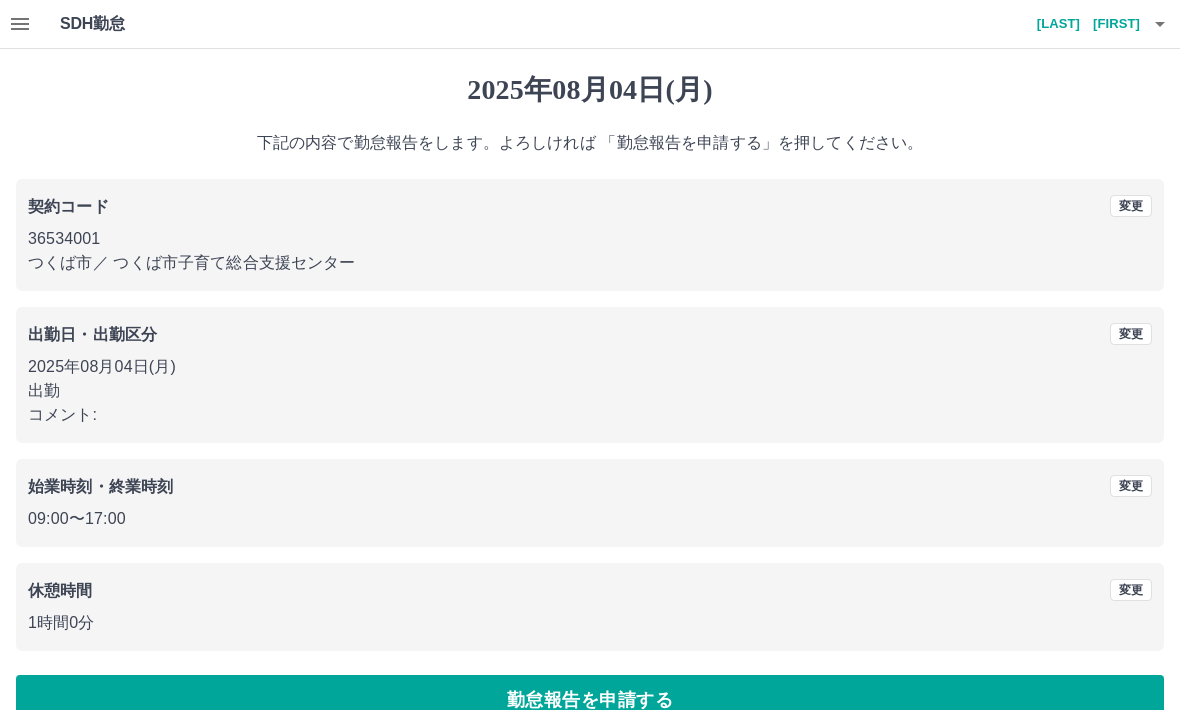 scroll, scrollTop: 38, scrollLeft: 0, axis: vertical 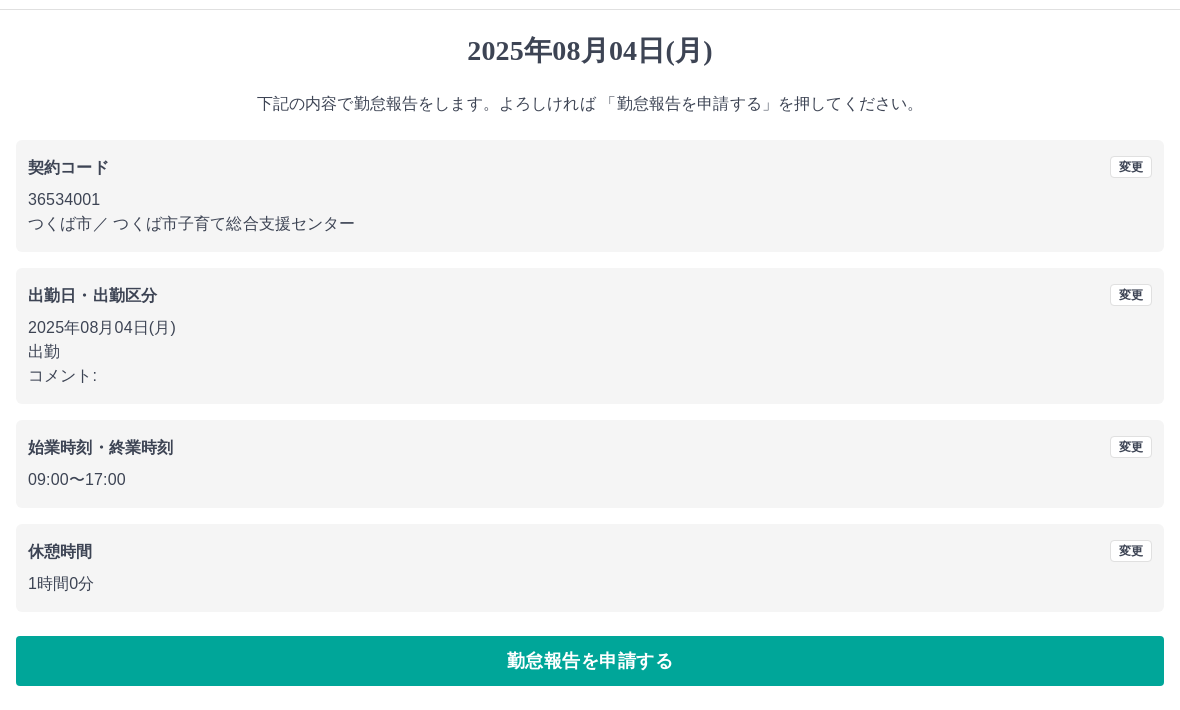 click on "勤怠報告を申請する" at bounding box center [590, 662] 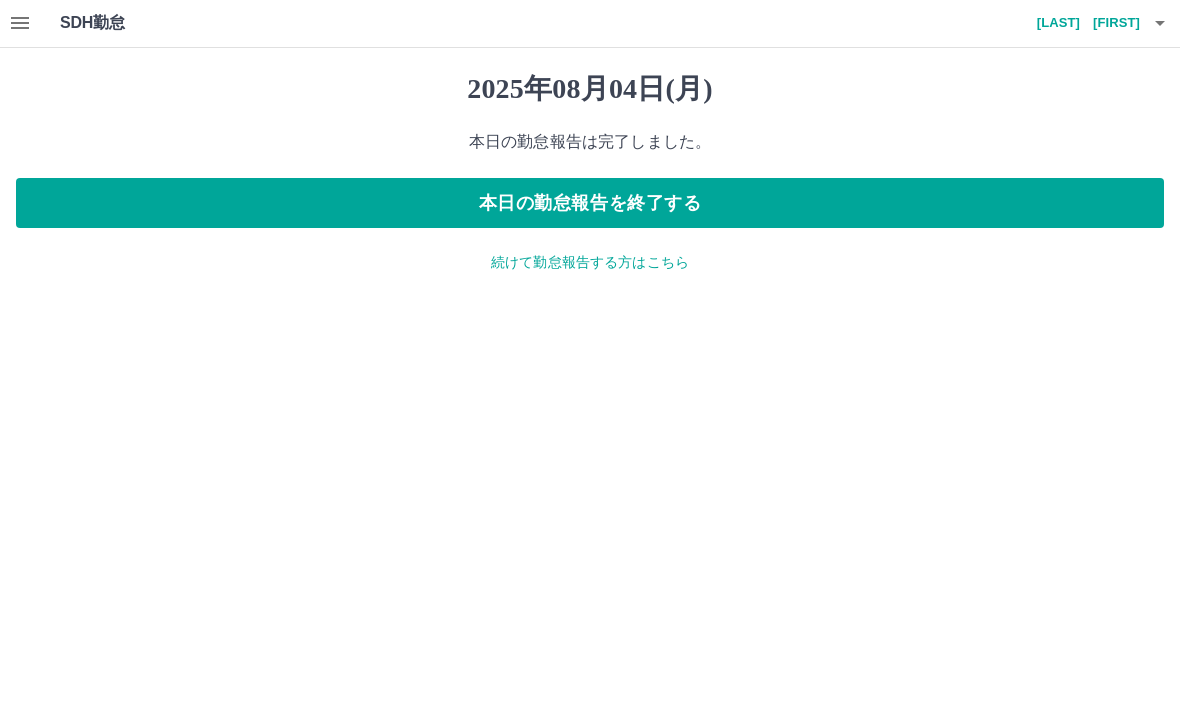 scroll, scrollTop: 0, scrollLeft: 0, axis: both 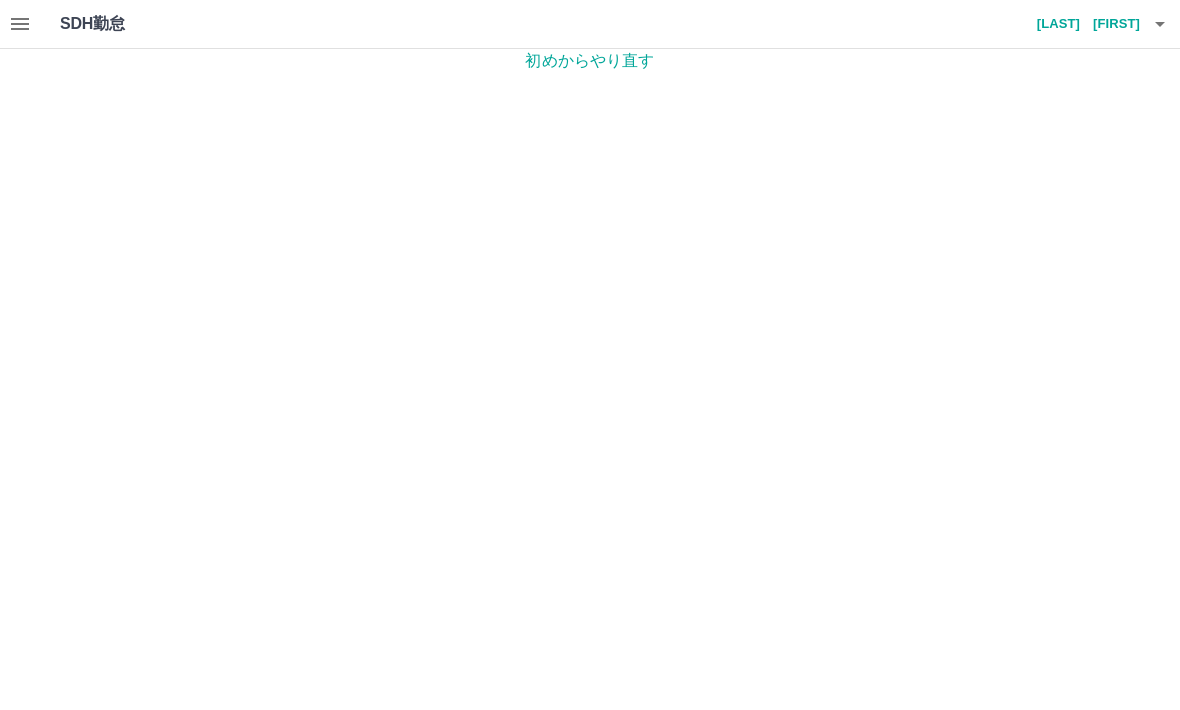 click on "初めからやり直す" at bounding box center [590, 61] 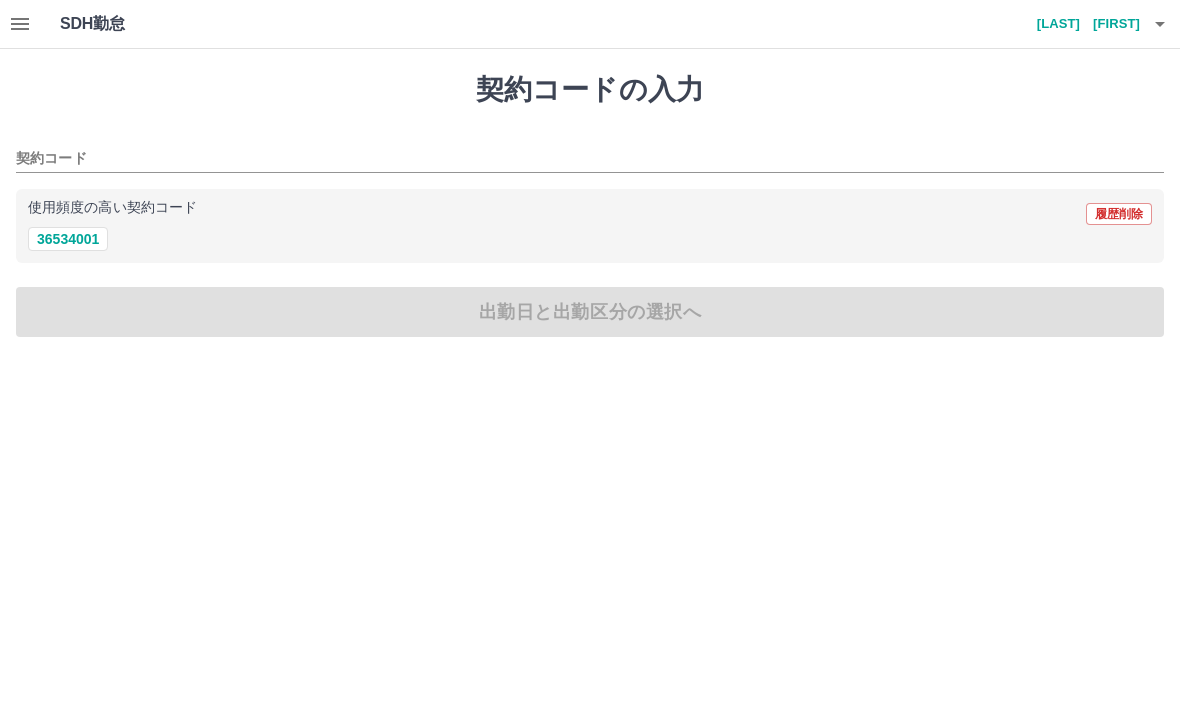 click on "使用頻度の高い契約コード 履歴削除" at bounding box center (590, 214) 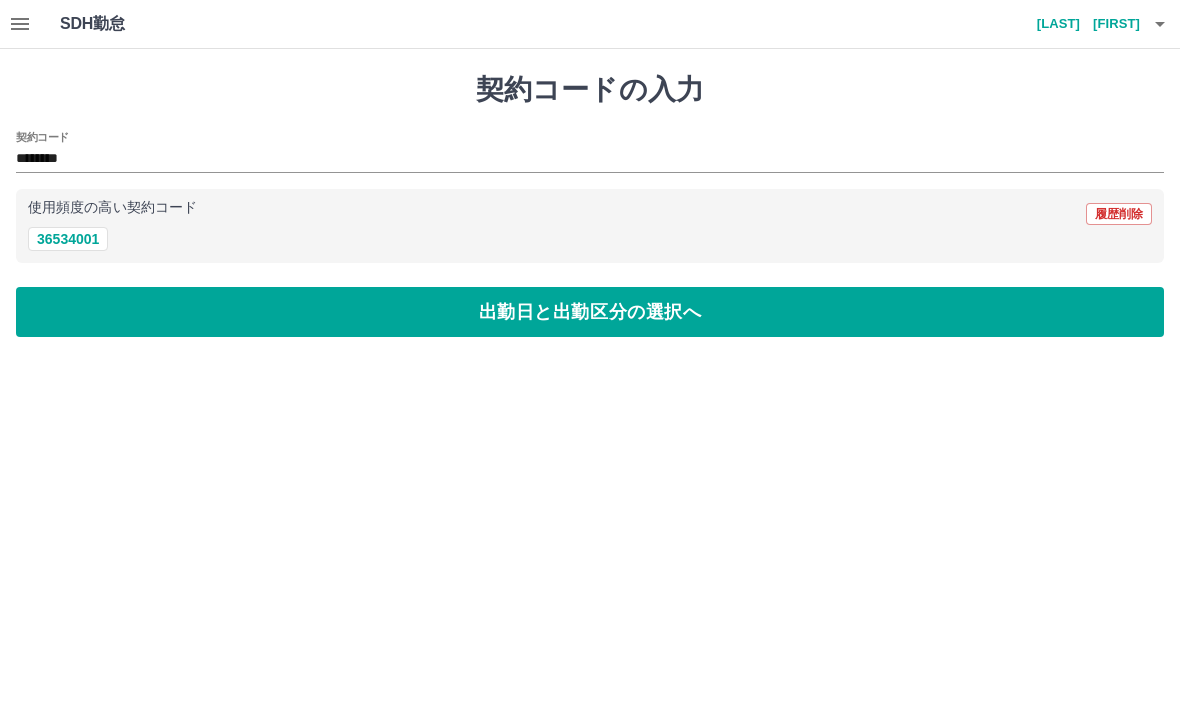 click on "出勤日と出勤区分の選択へ" at bounding box center [590, 312] 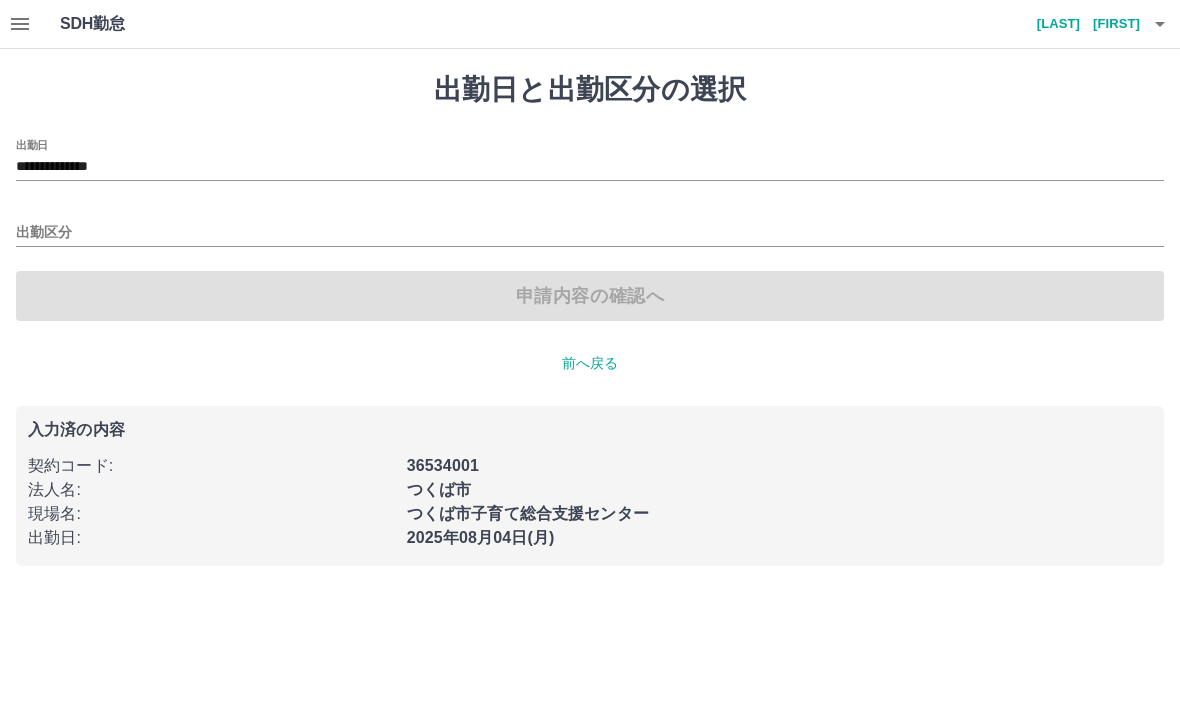 click on "出勤区分" at bounding box center (590, 233) 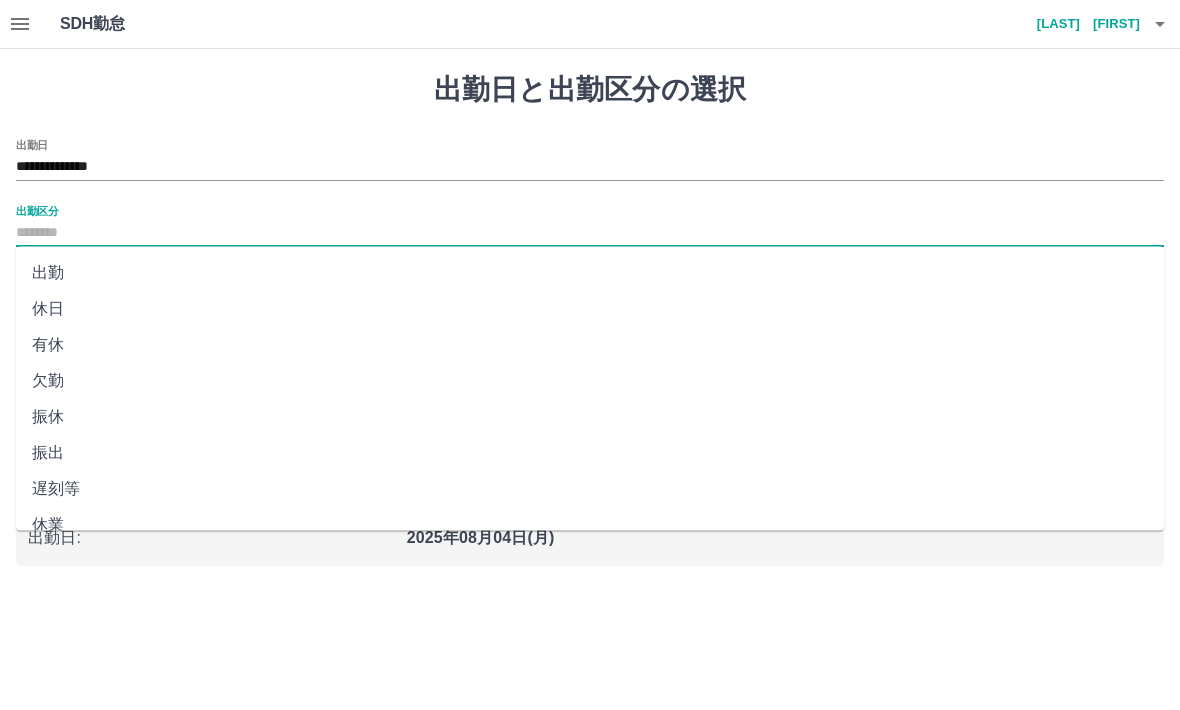 click on "出勤" at bounding box center [590, 273] 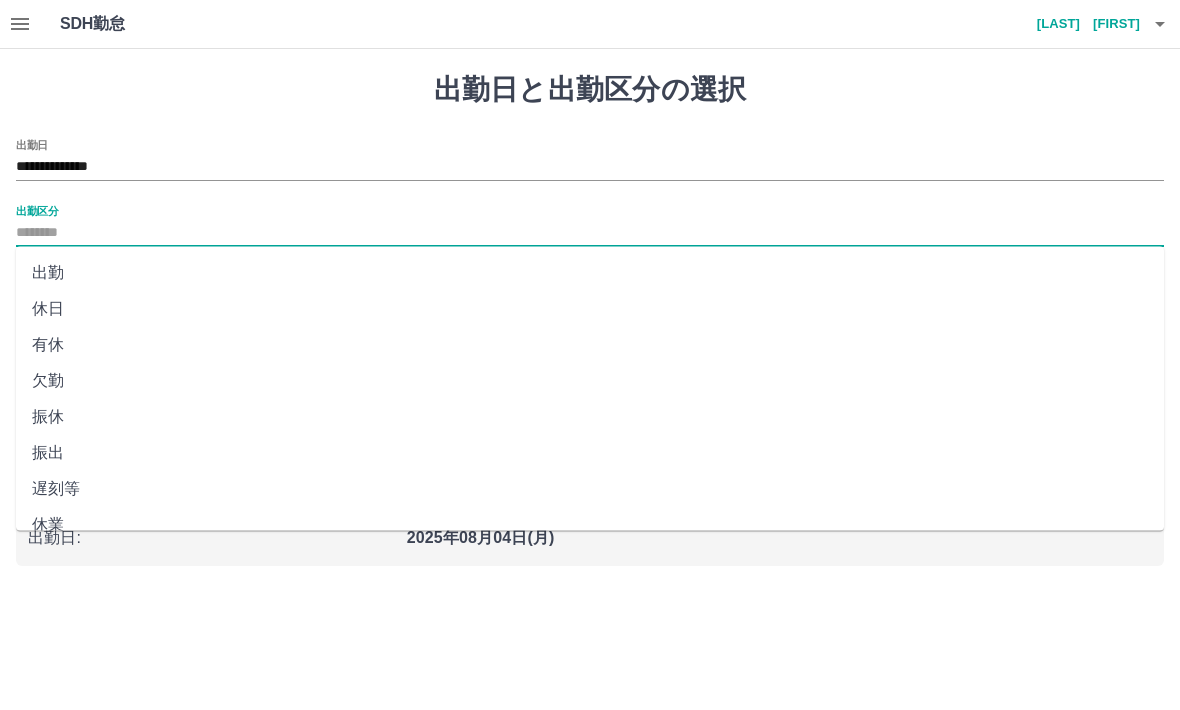 type on "**" 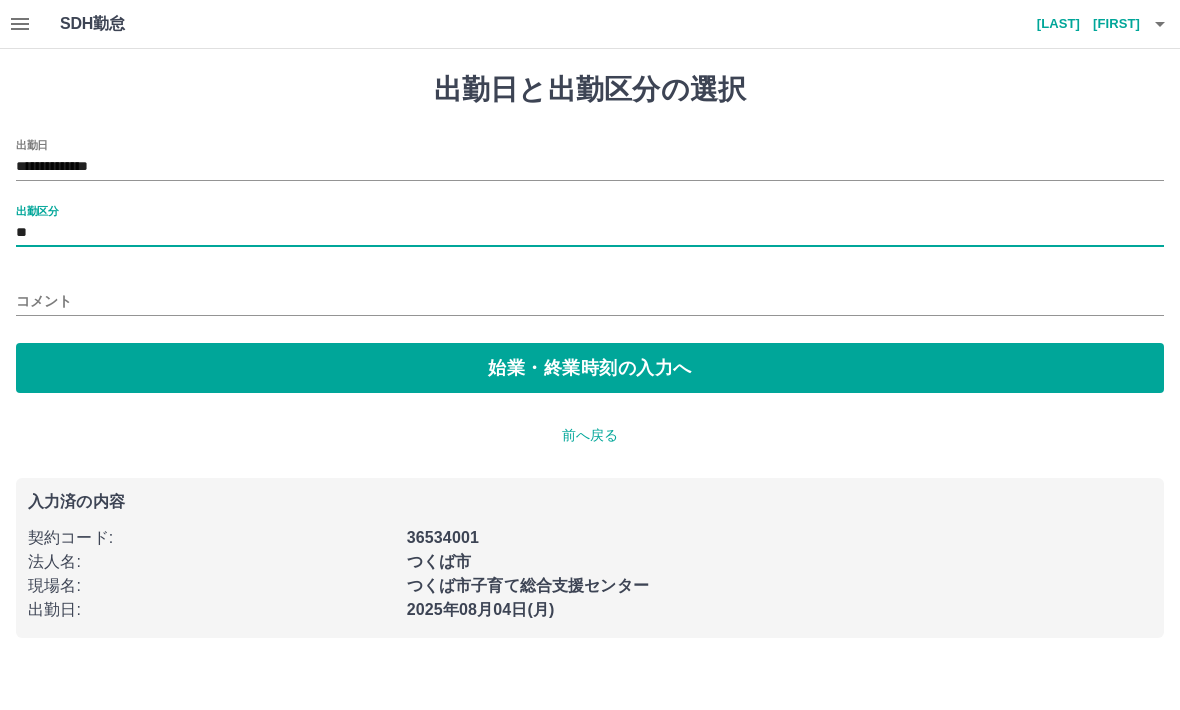 click on "始業・終業時刻の入力へ" at bounding box center (590, 368) 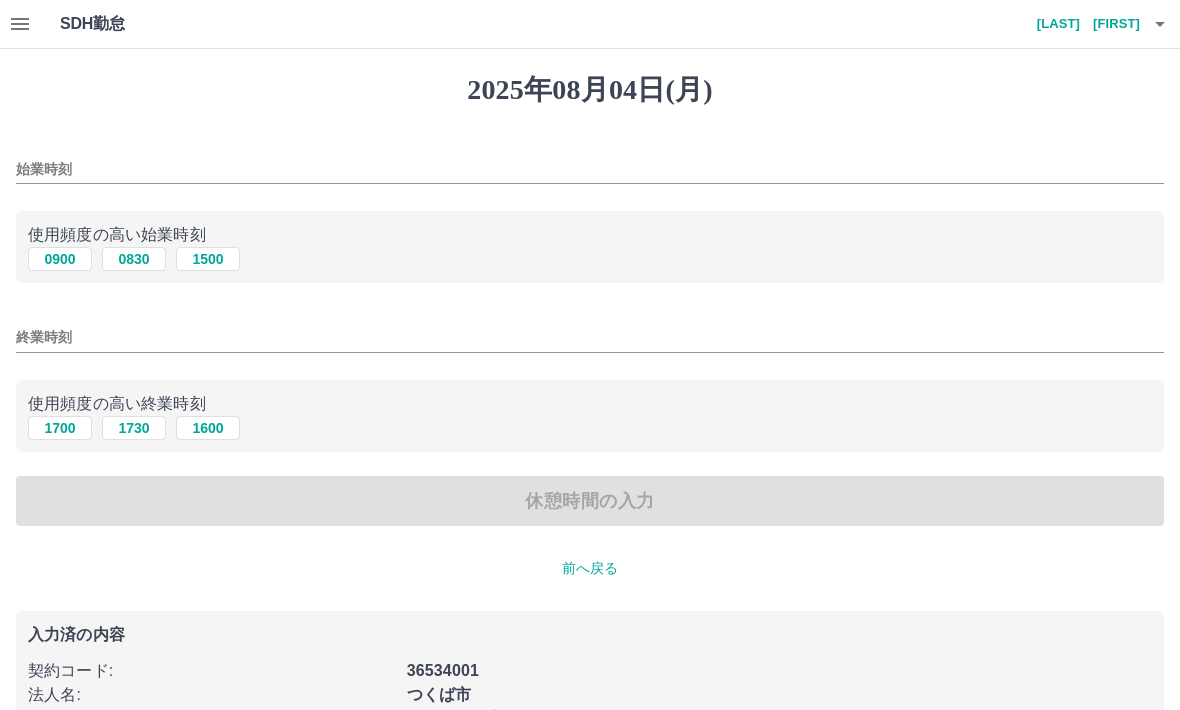 click on "0900" at bounding box center [60, 259] 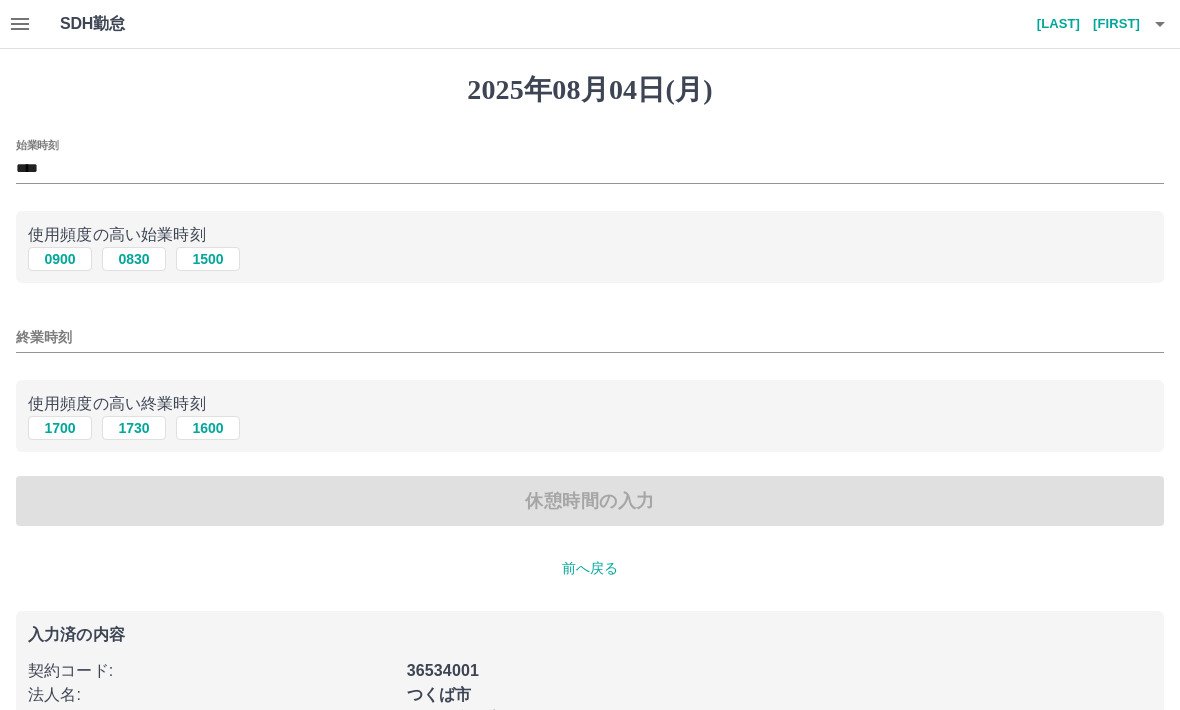 click on "1600" at bounding box center [208, 428] 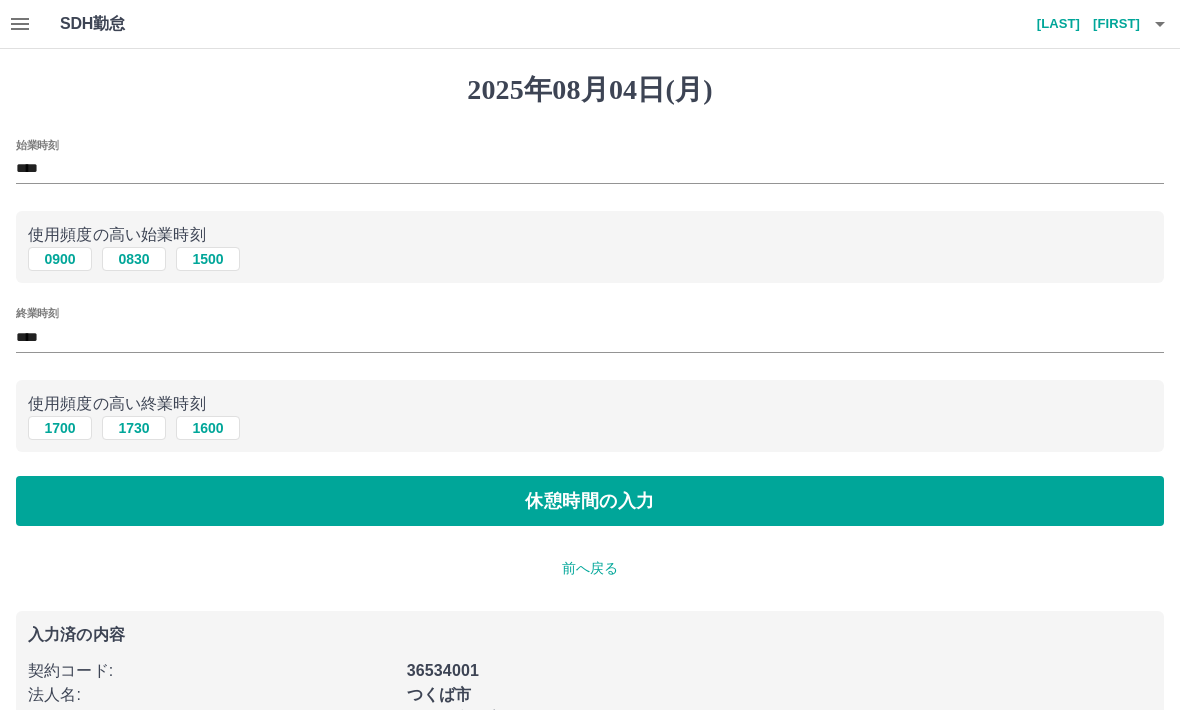 click on "休憩時間の入力" at bounding box center [590, 501] 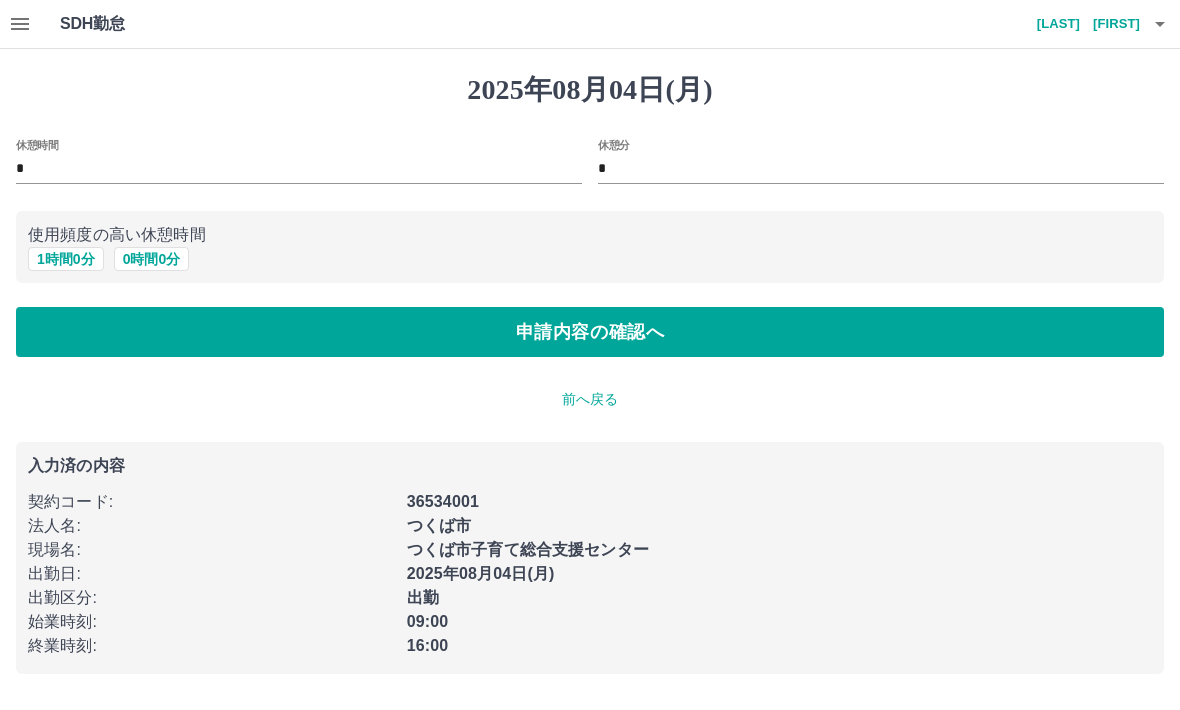 click on "1 時間 0 分" at bounding box center [66, 259] 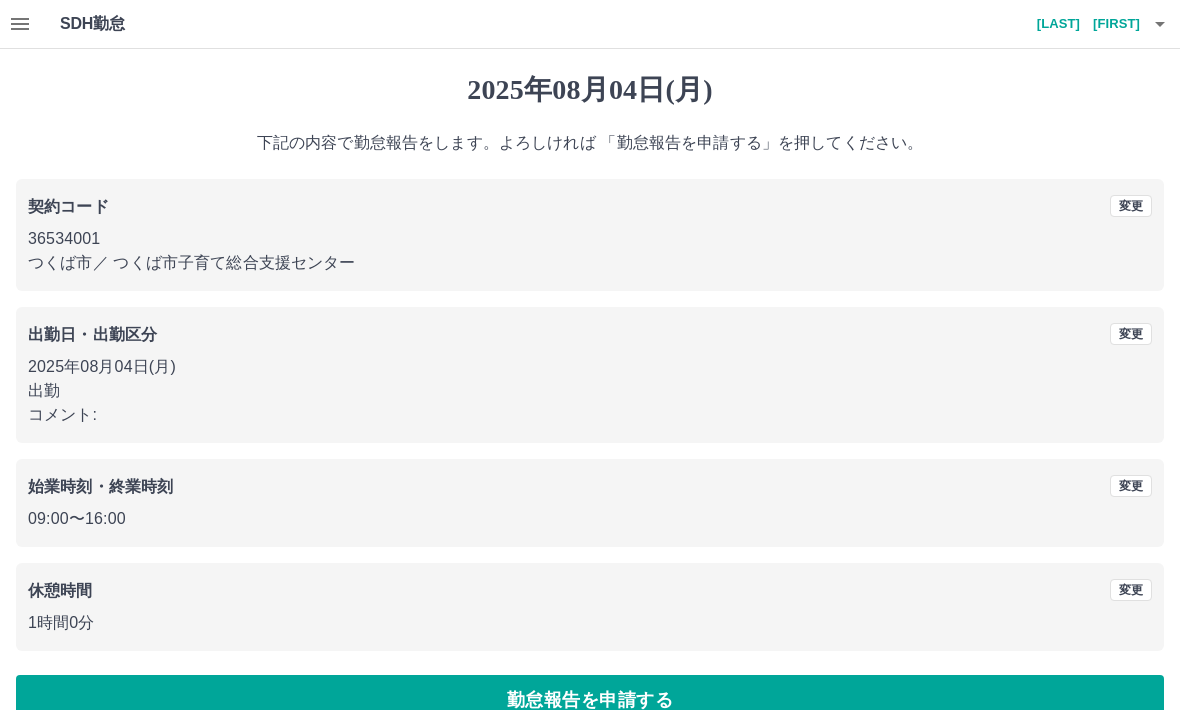 scroll, scrollTop: 38, scrollLeft: 0, axis: vertical 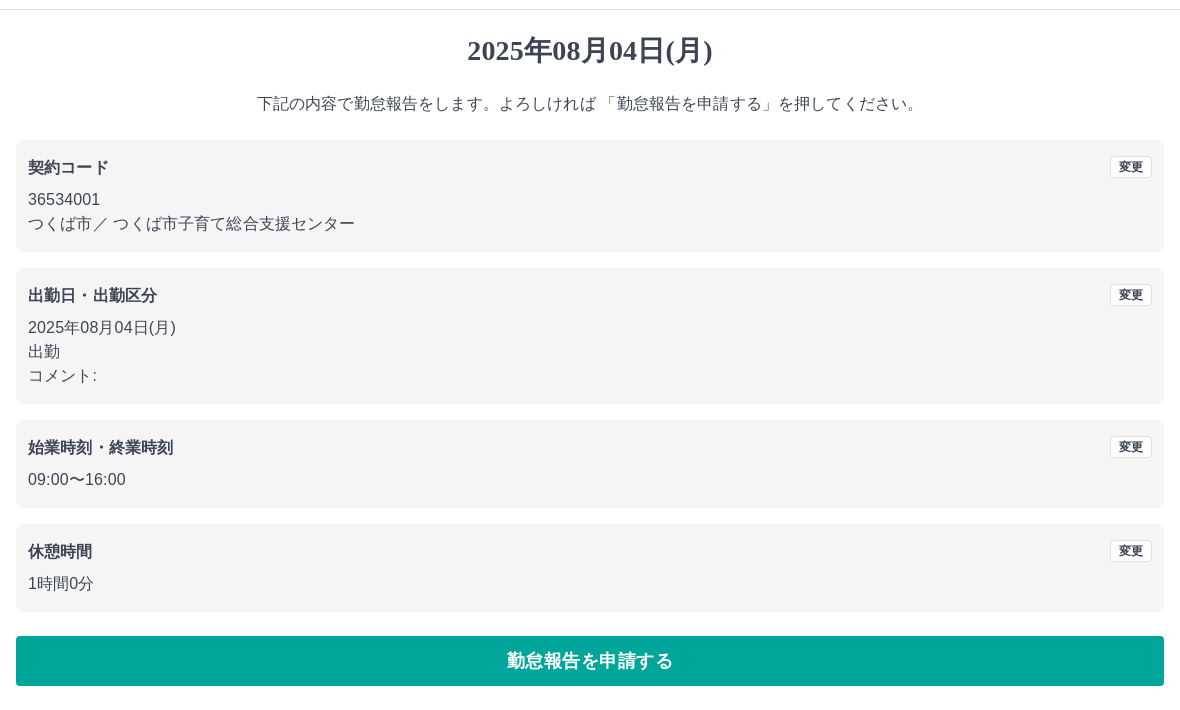 click on "勤怠報告を申請する" at bounding box center [590, 662] 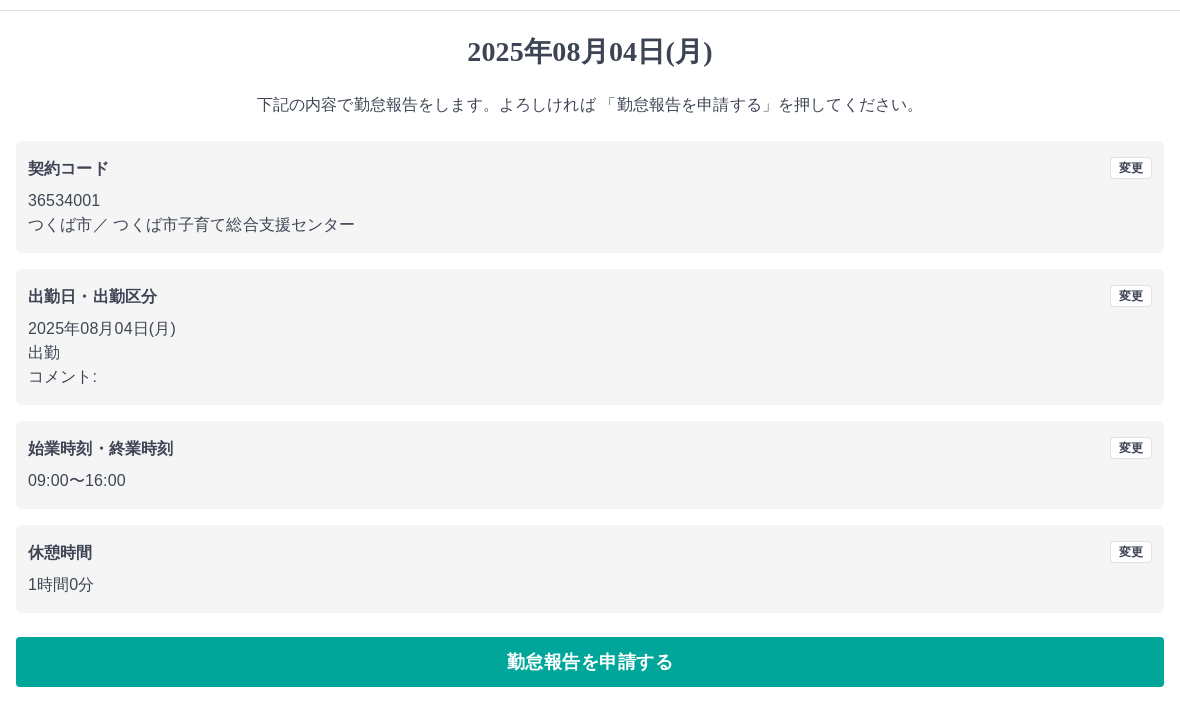 scroll, scrollTop: 0, scrollLeft: 0, axis: both 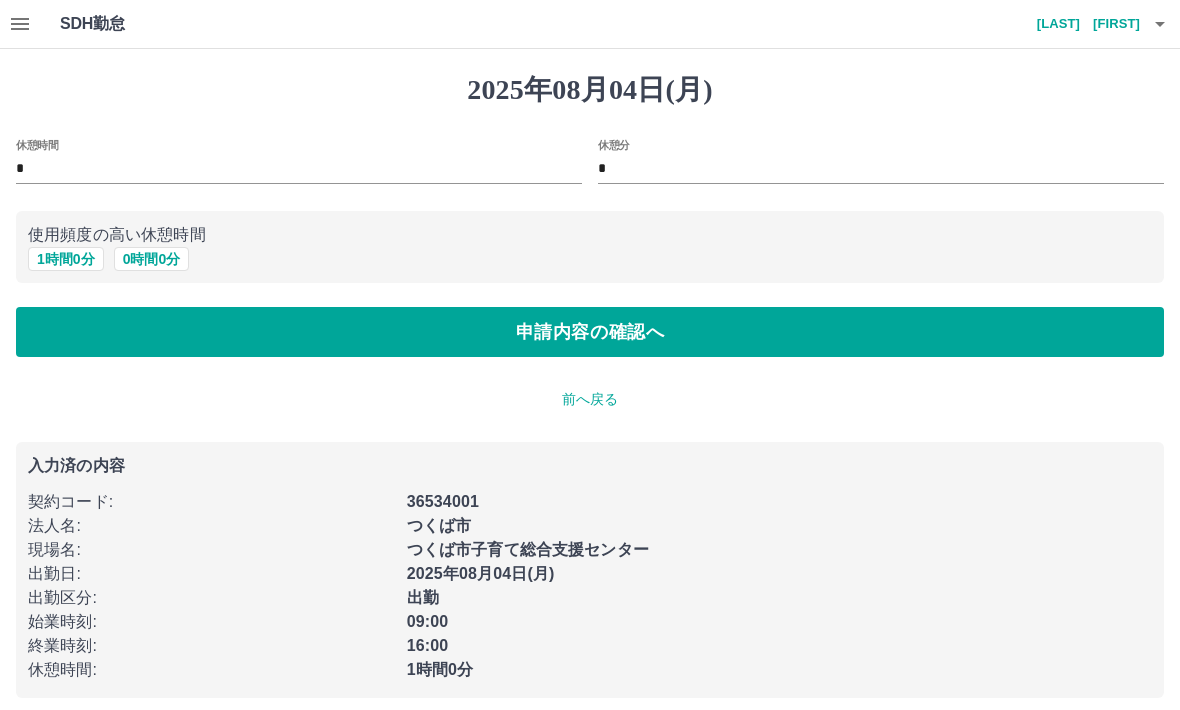 click at bounding box center (20, 24) 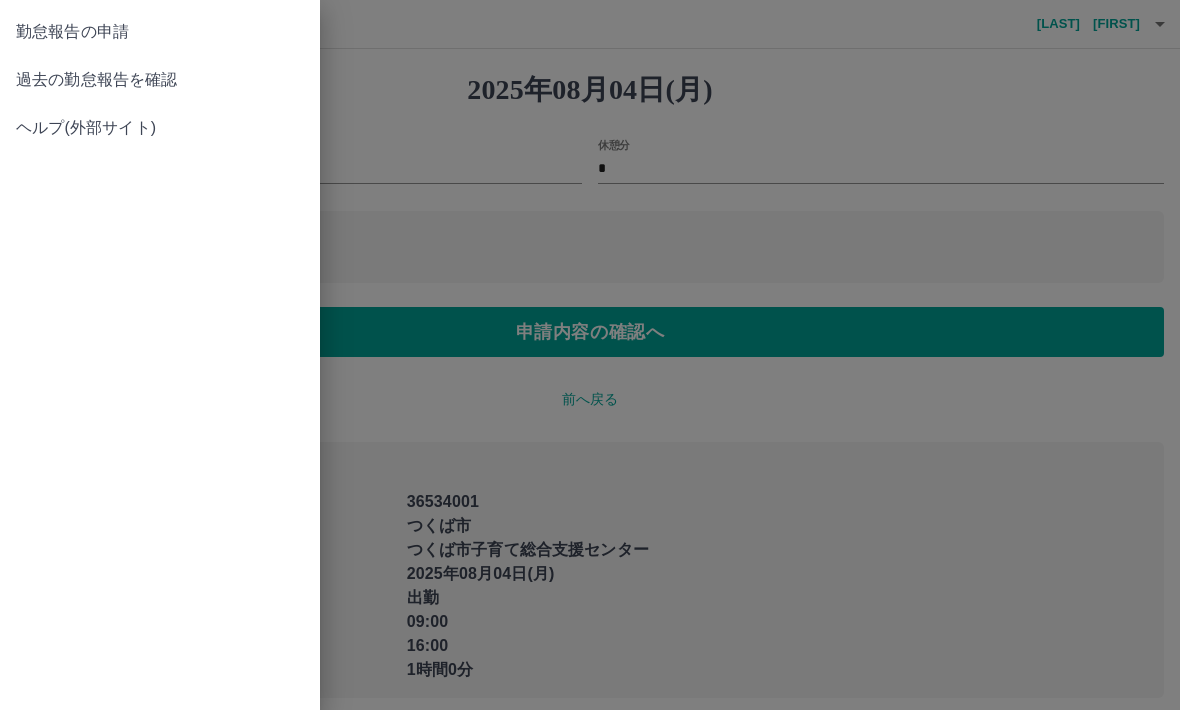 click on "過去の勤怠報告を確認" at bounding box center (160, 80) 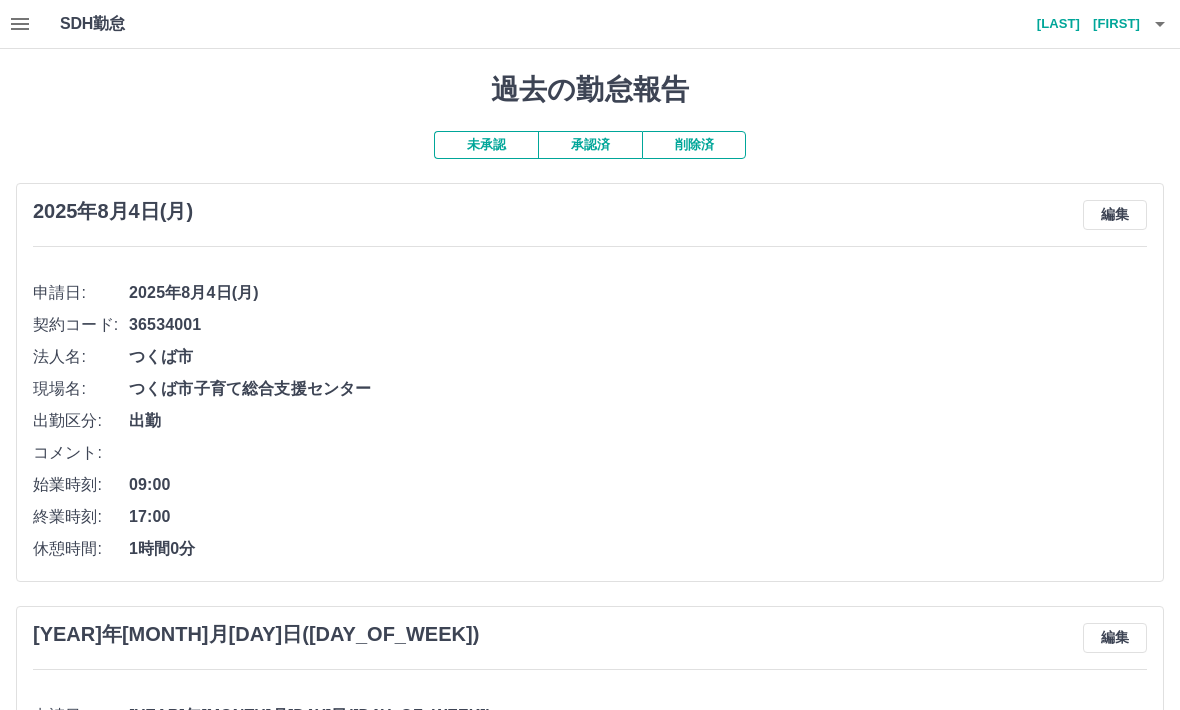 click on "編集" at bounding box center [1115, 215] 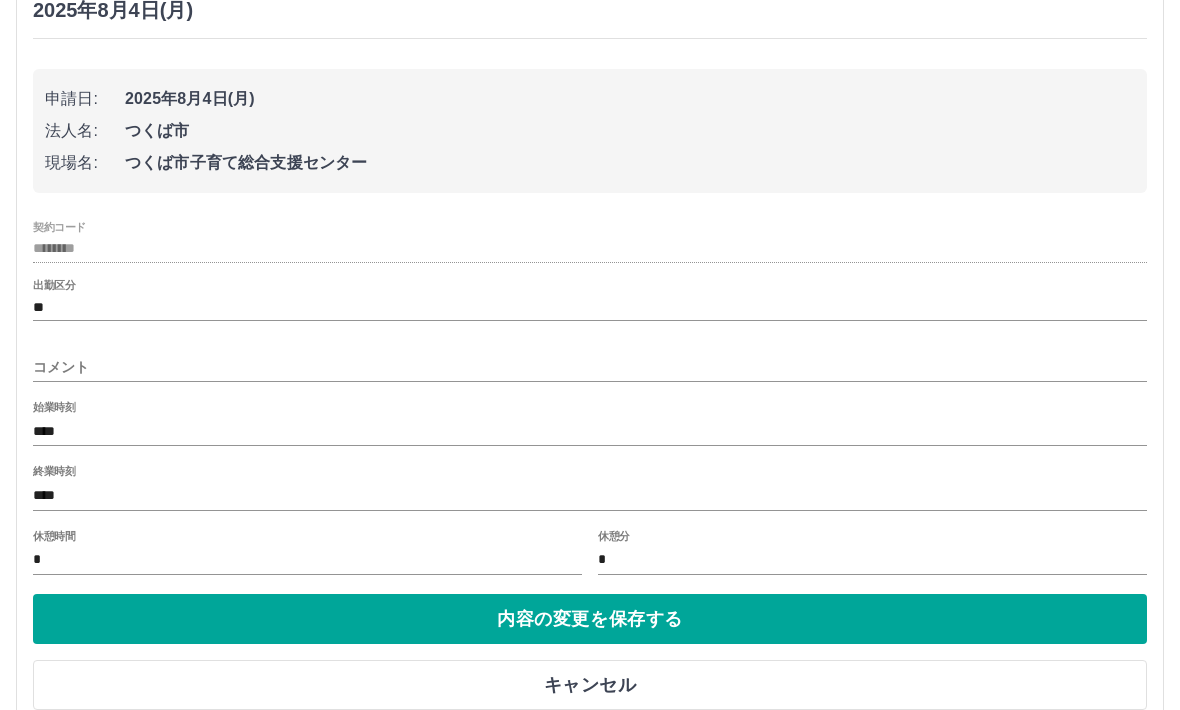 scroll, scrollTop: 202, scrollLeft: 0, axis: vertical 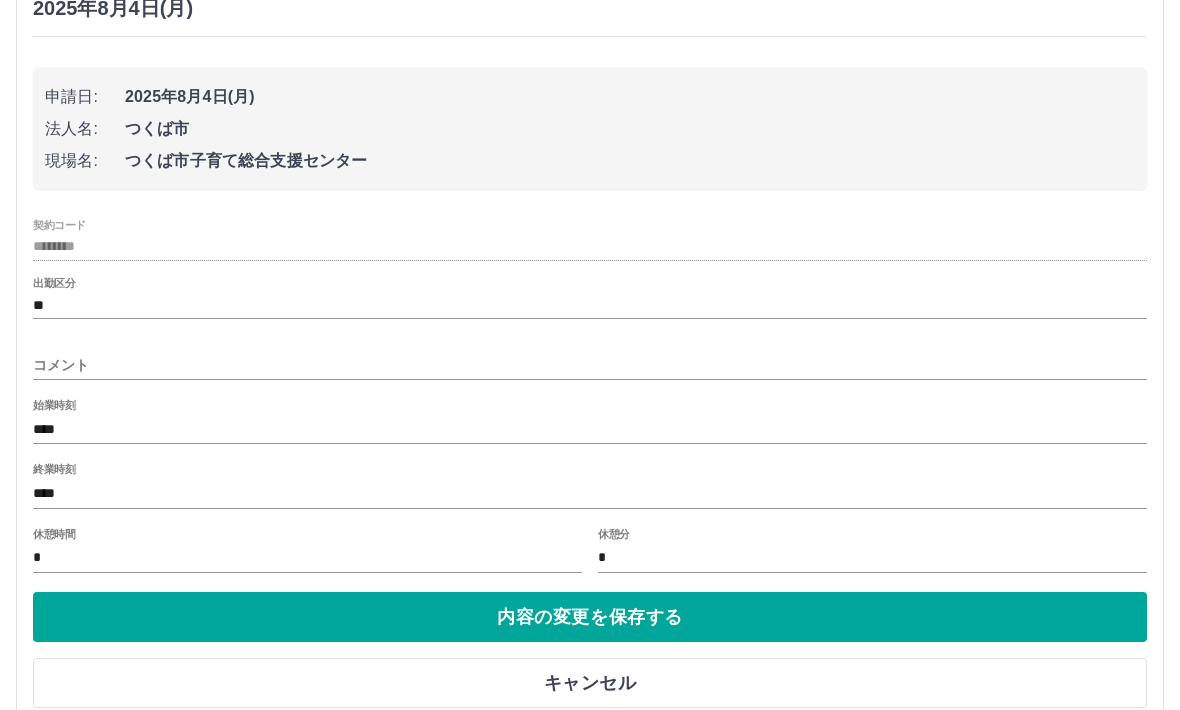 click on "****" at bounding box center (590, 494) 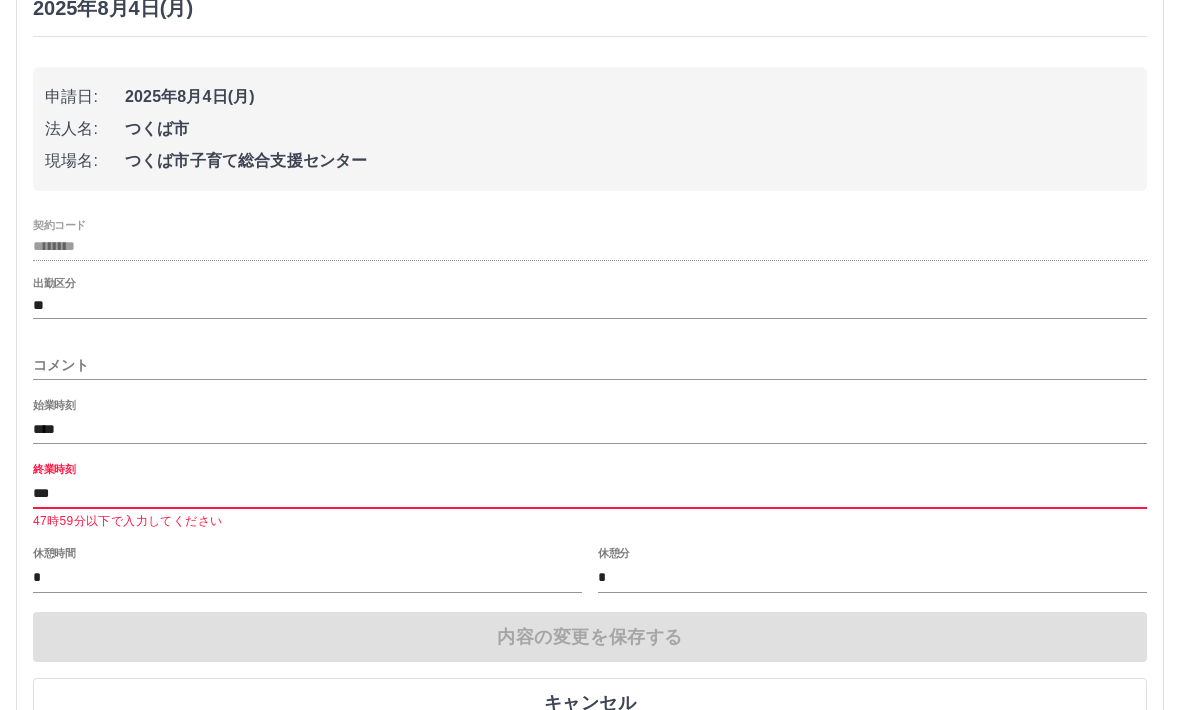 type on "****" 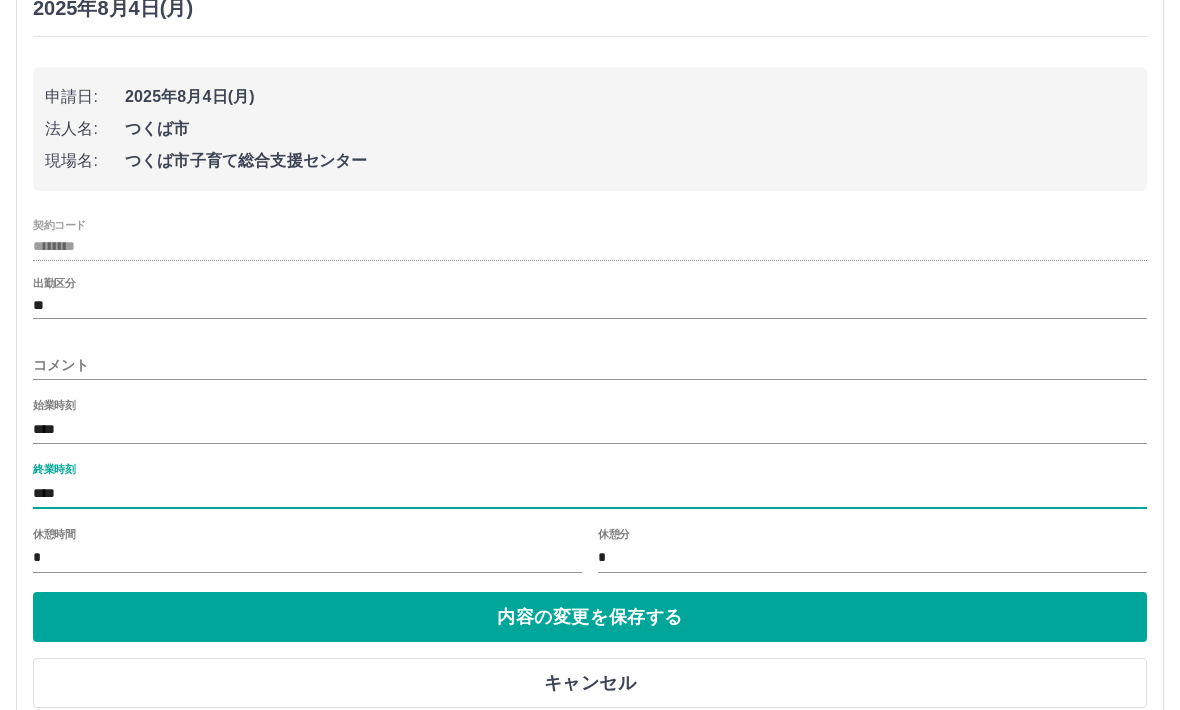 click on "内容の変更を保存する" at bounding box center [590, 617] 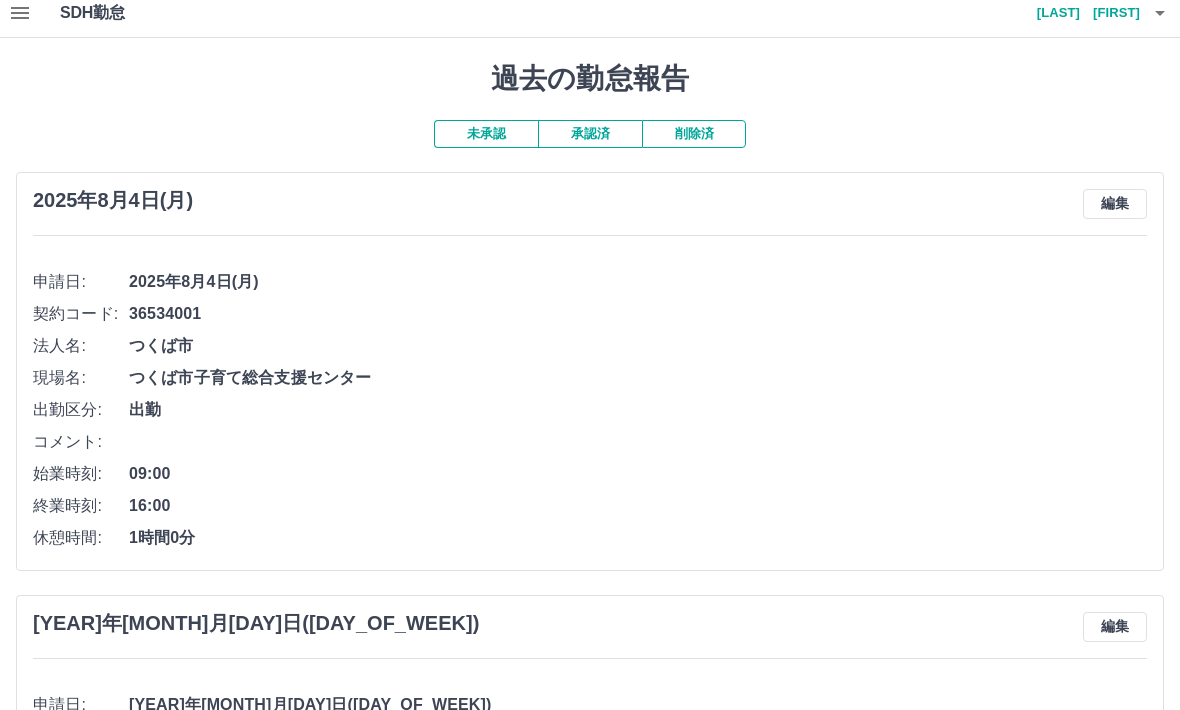scroll, scrollTop: 0, scrollLeft: 0, axis: both 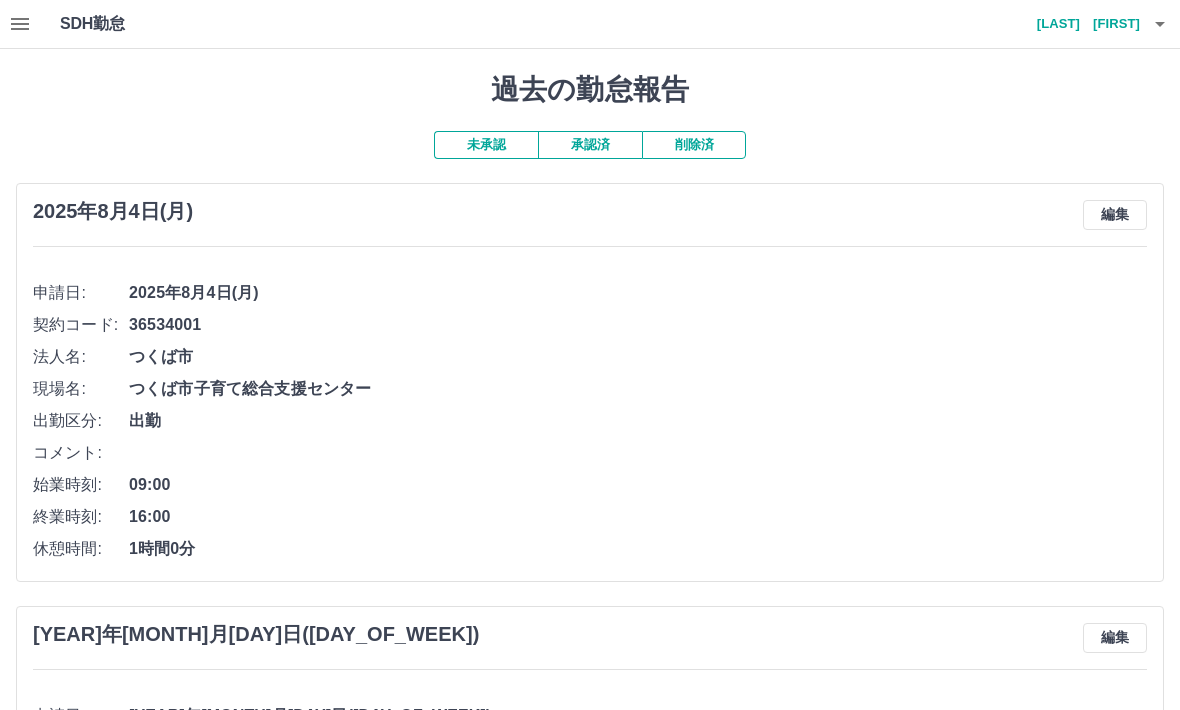 click on "大﨑　幸子" at bounding box center (1080, 24) 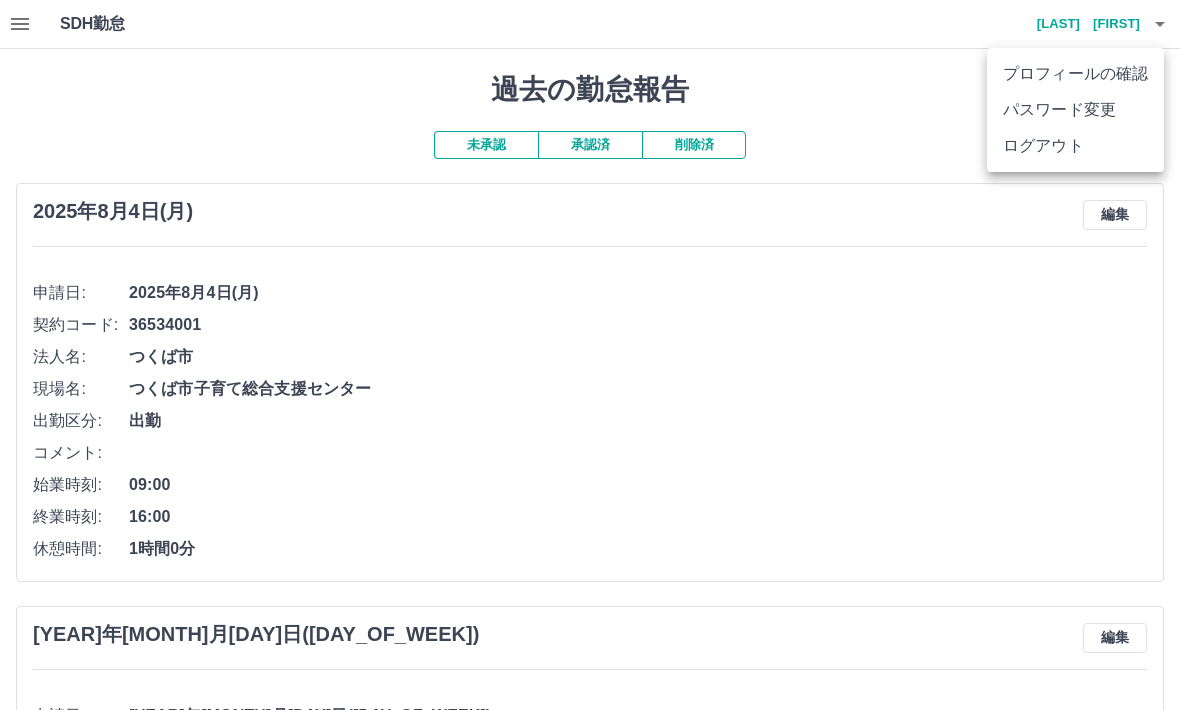 click on "ログアウト" at bounding box center (1075, 146) 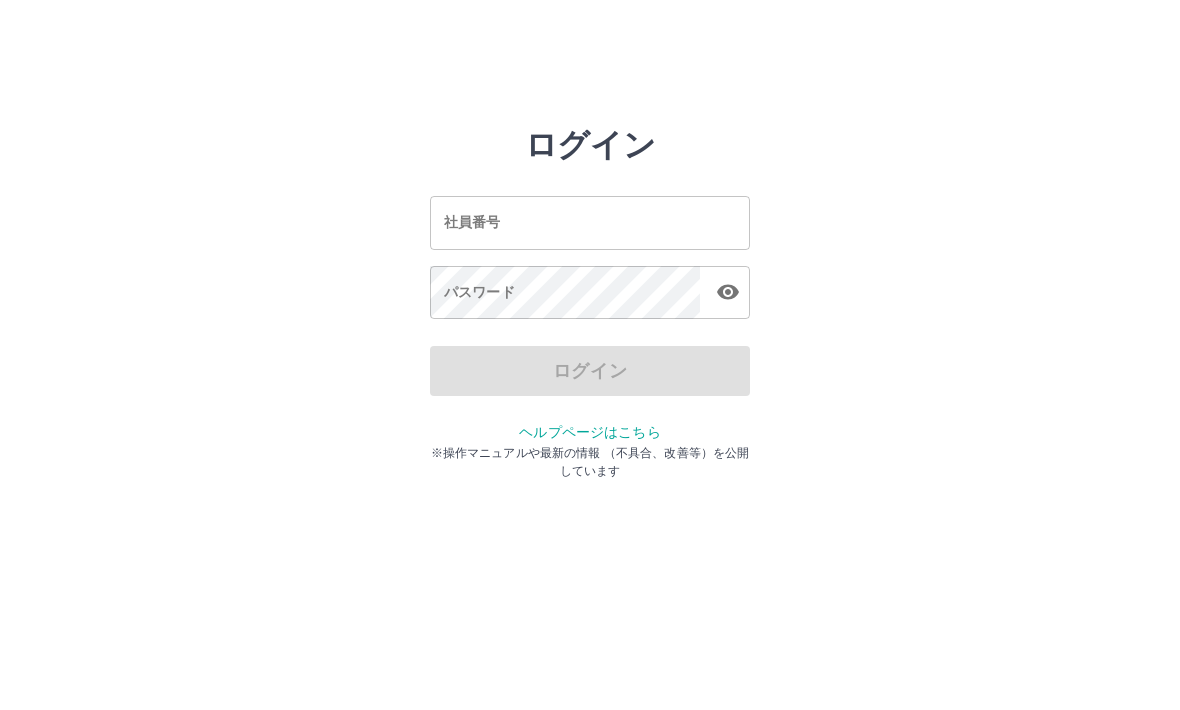 scroll, scrollTop: 0, scrollLeft: 0, axis: both 